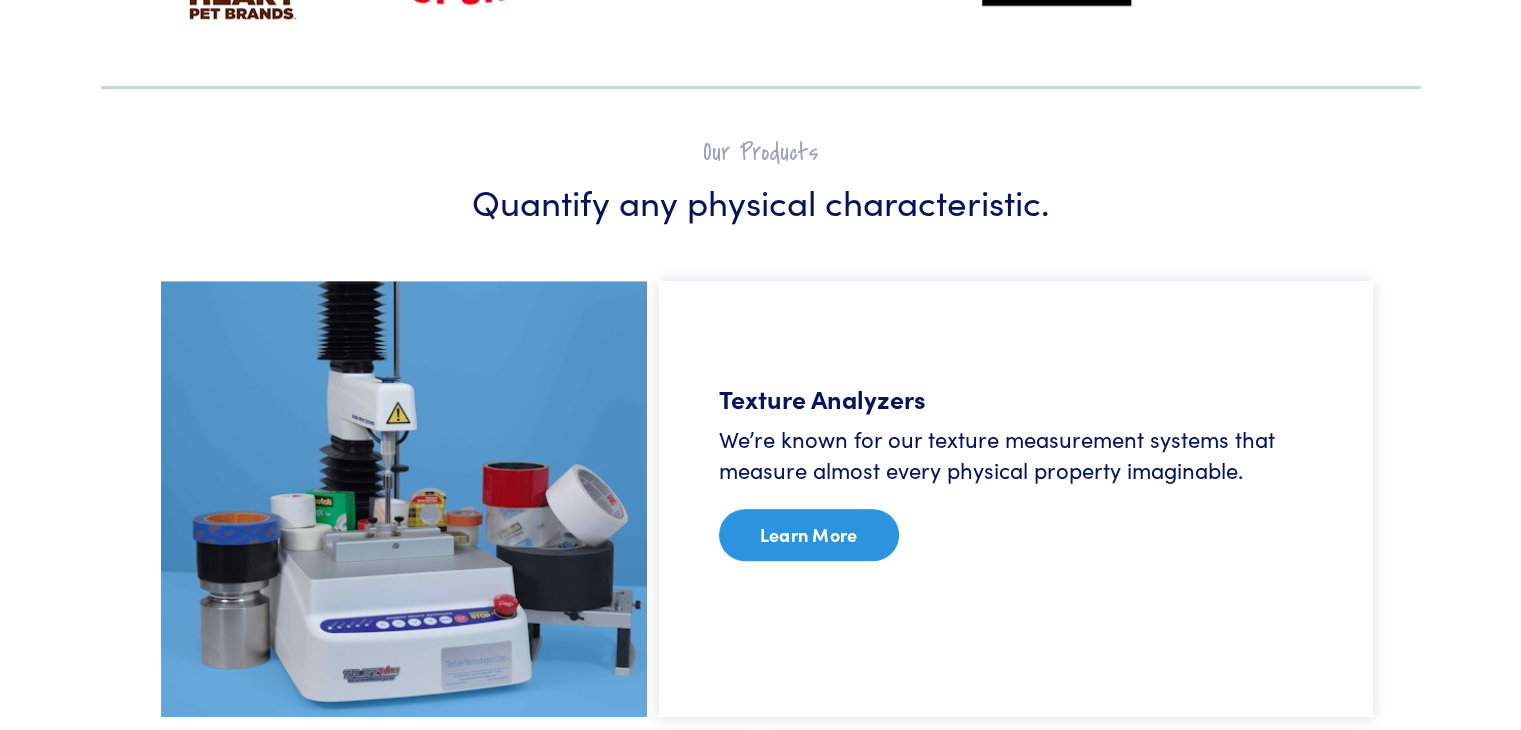 scroll, scrollTop: 1200, scrollLeft: 0, axis: vertical 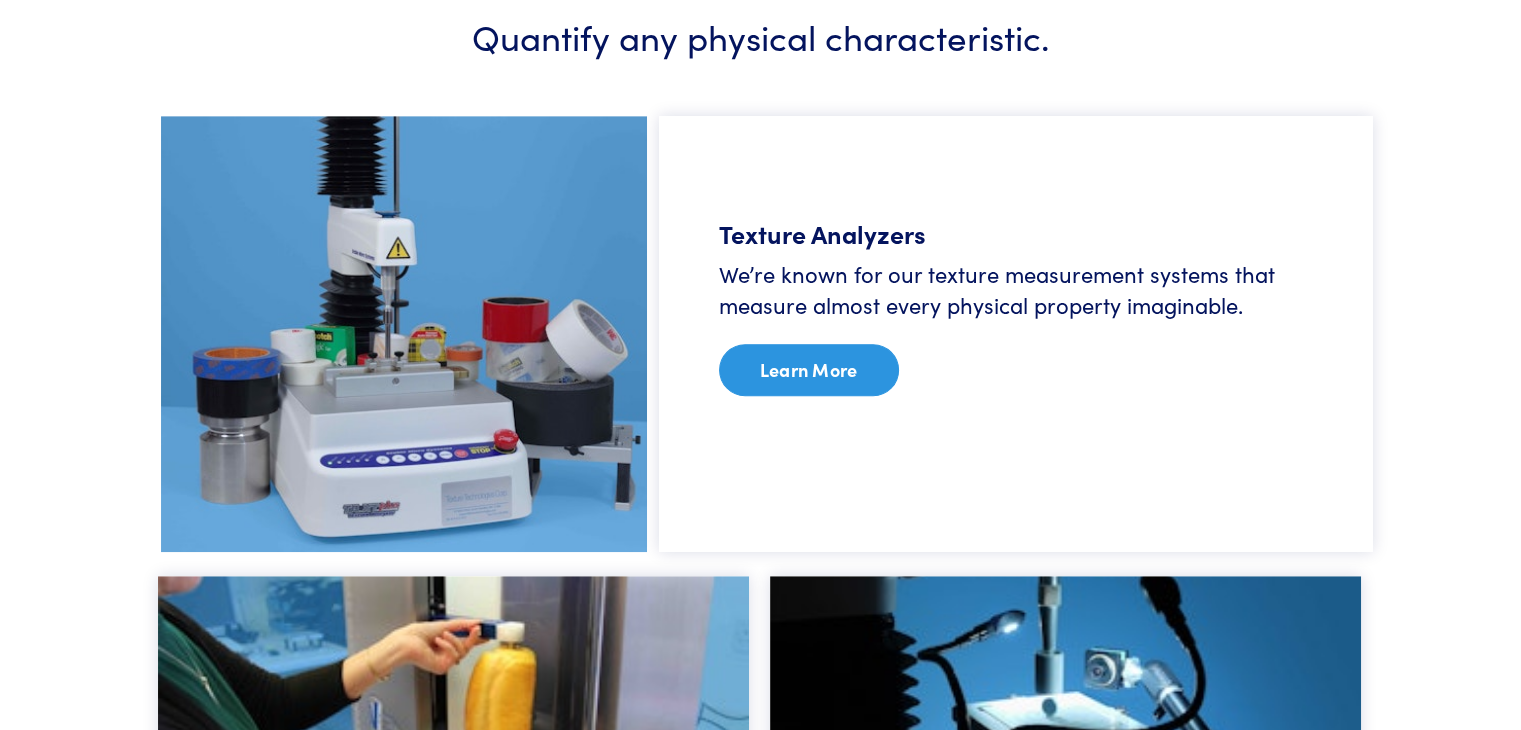 click on "Learn More" at bounding box center [809, 370] 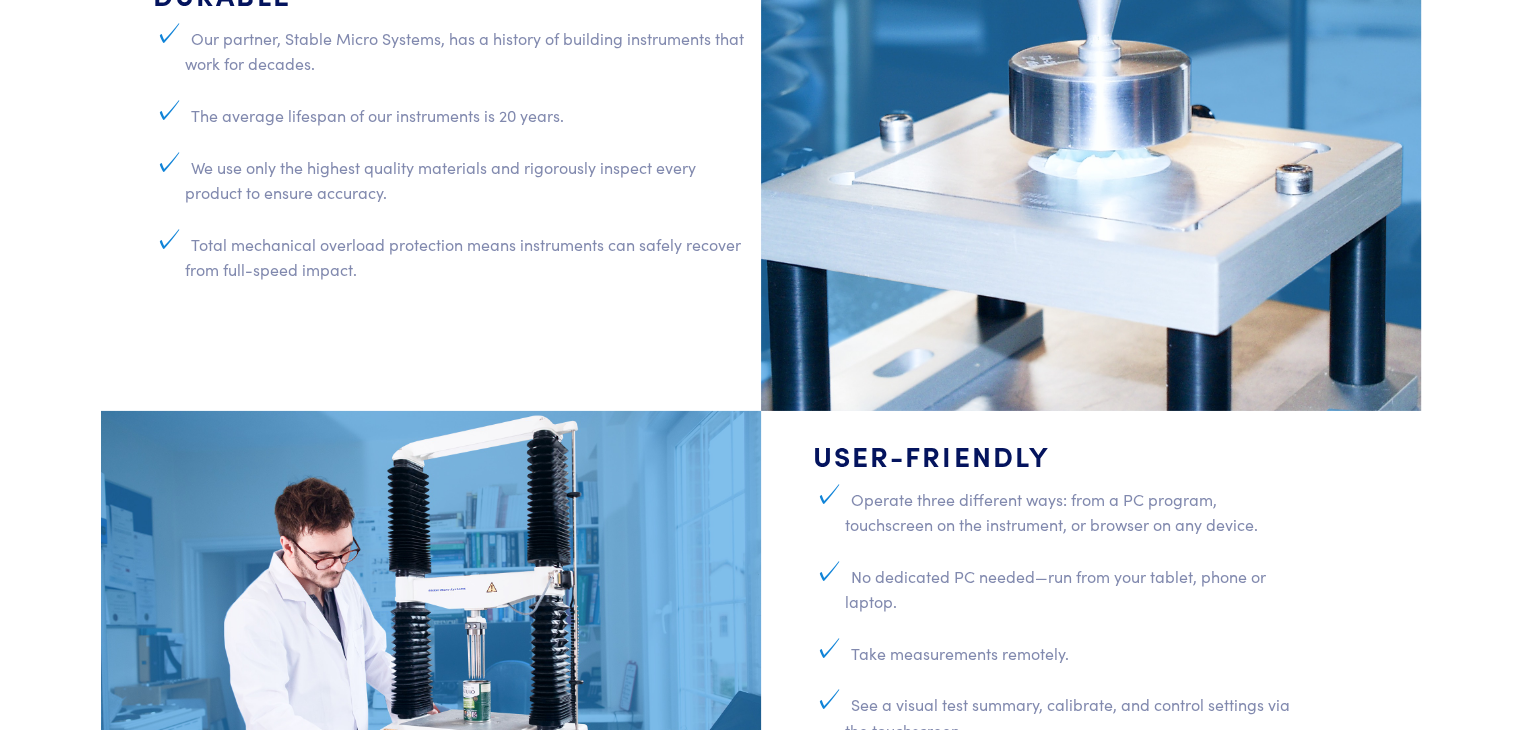 scroll, scrollTop: 6600, scrollLeft: 0, axis: vertical 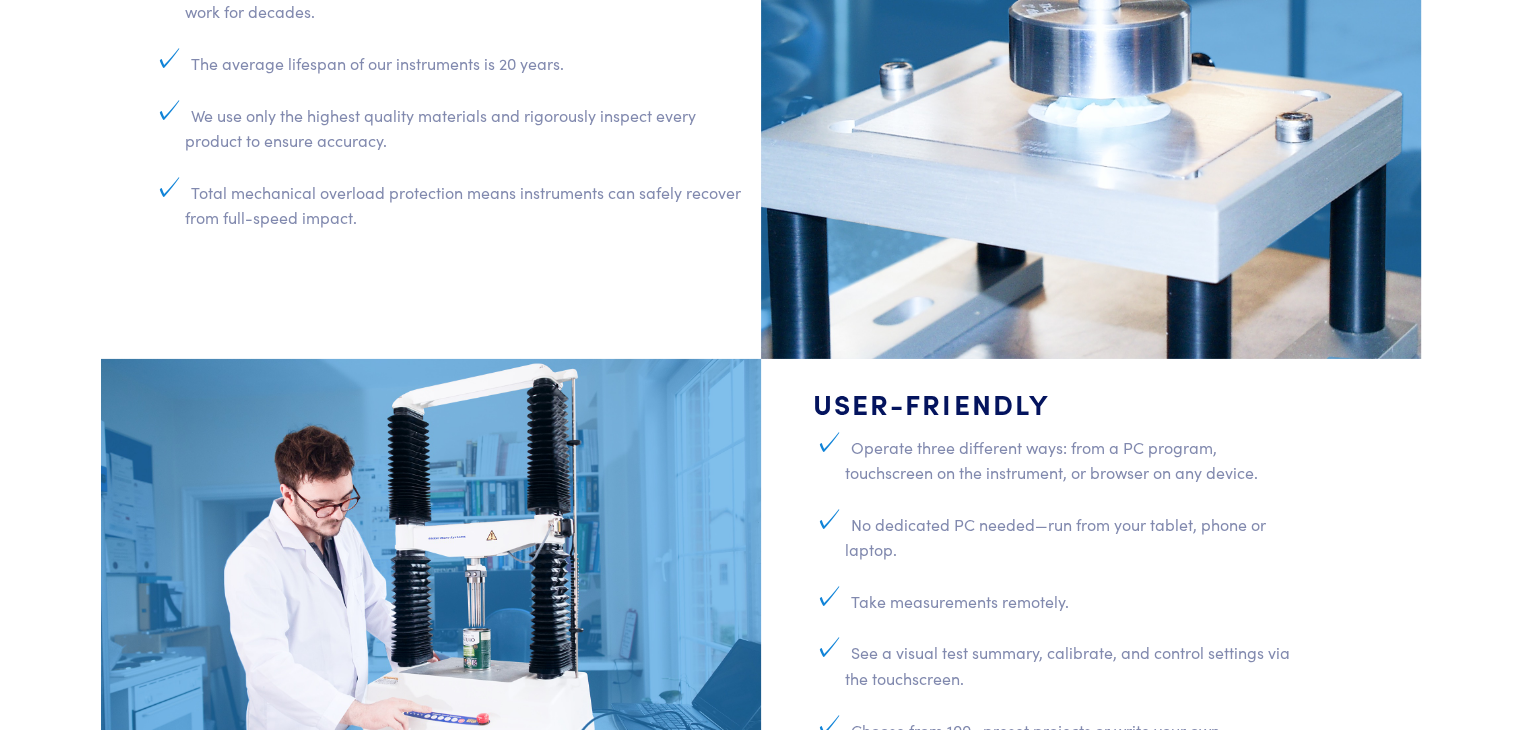 click at bounding box center [1091, 96] 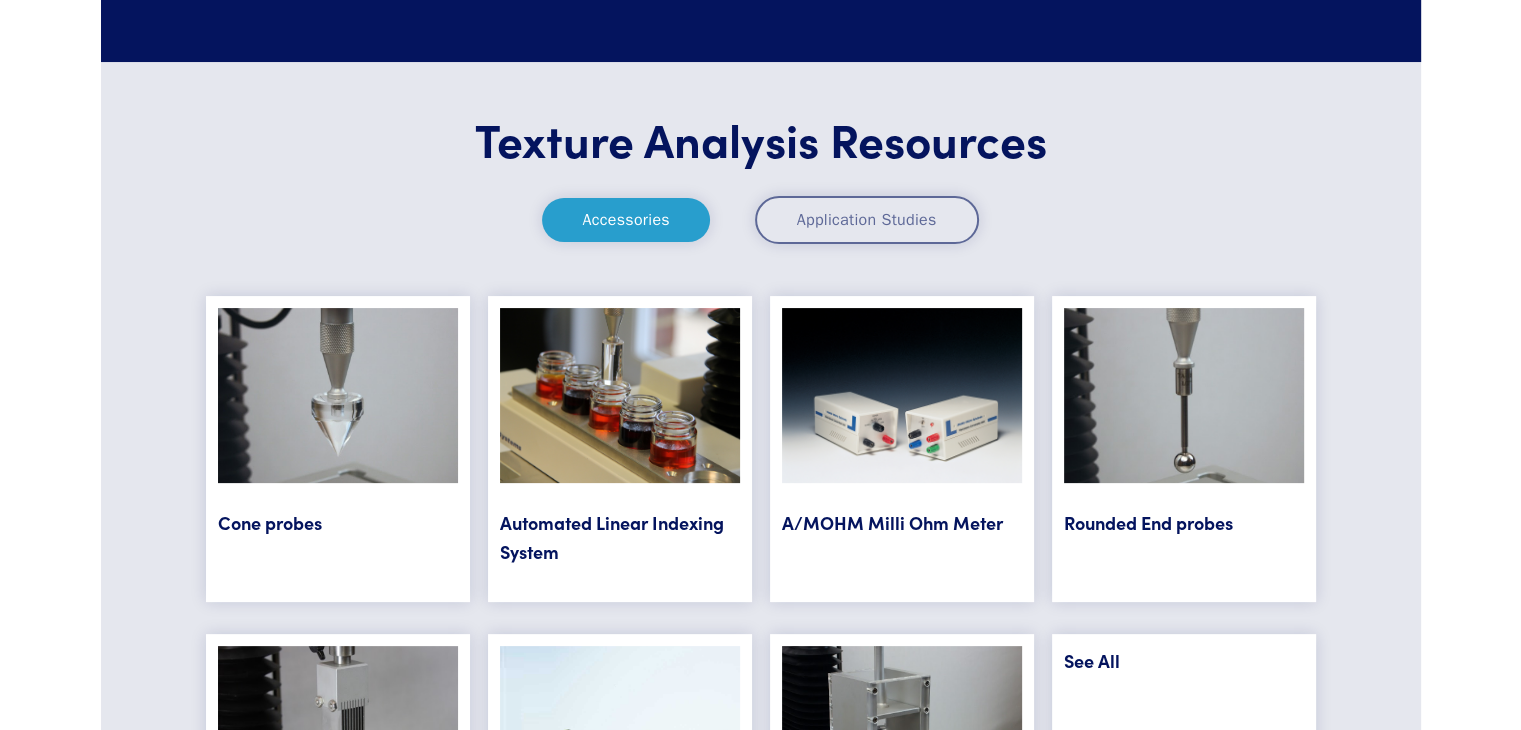 scroll, scrollTop: 7900, scrollLeft: 0, axis: vertical 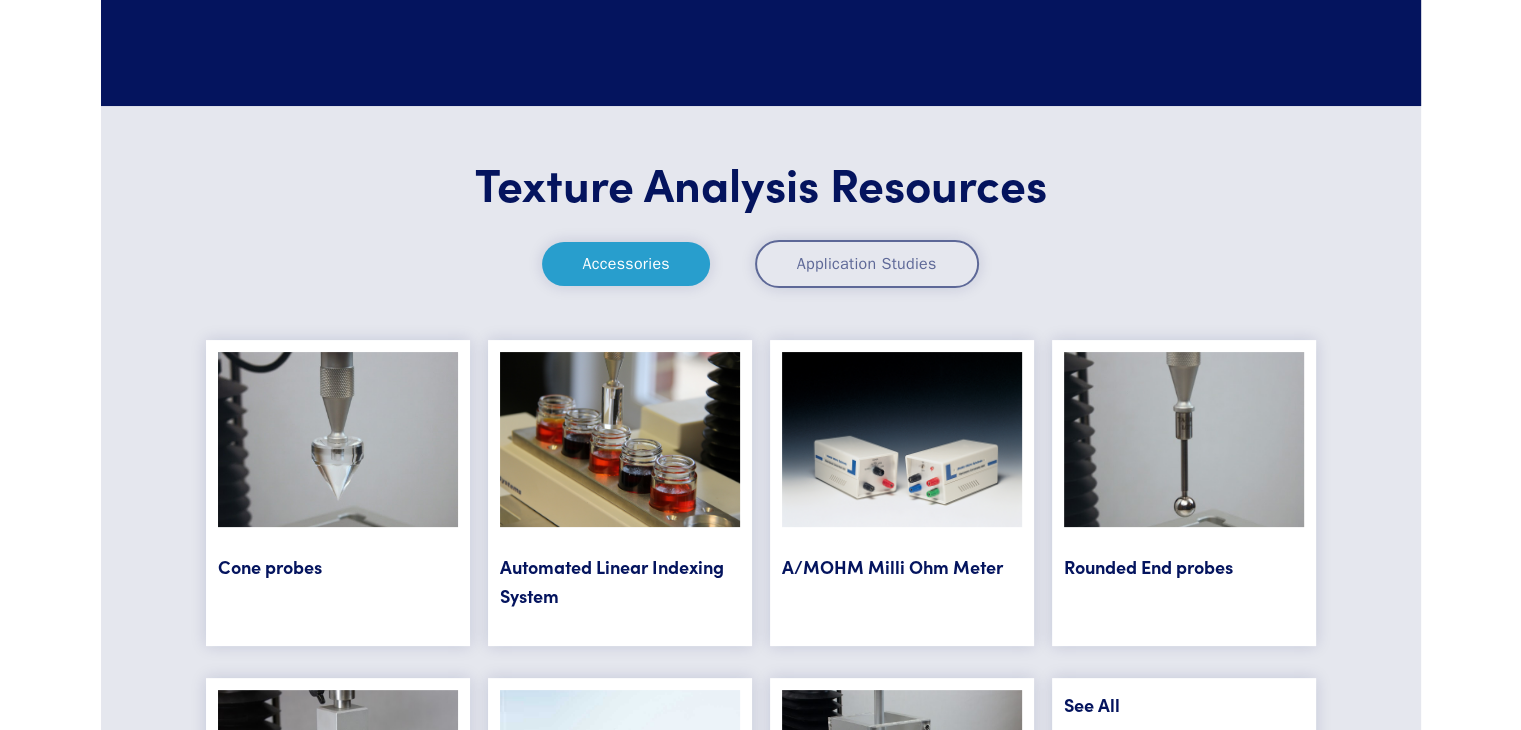 click on "Accessories" at bounding box center (625, 264) 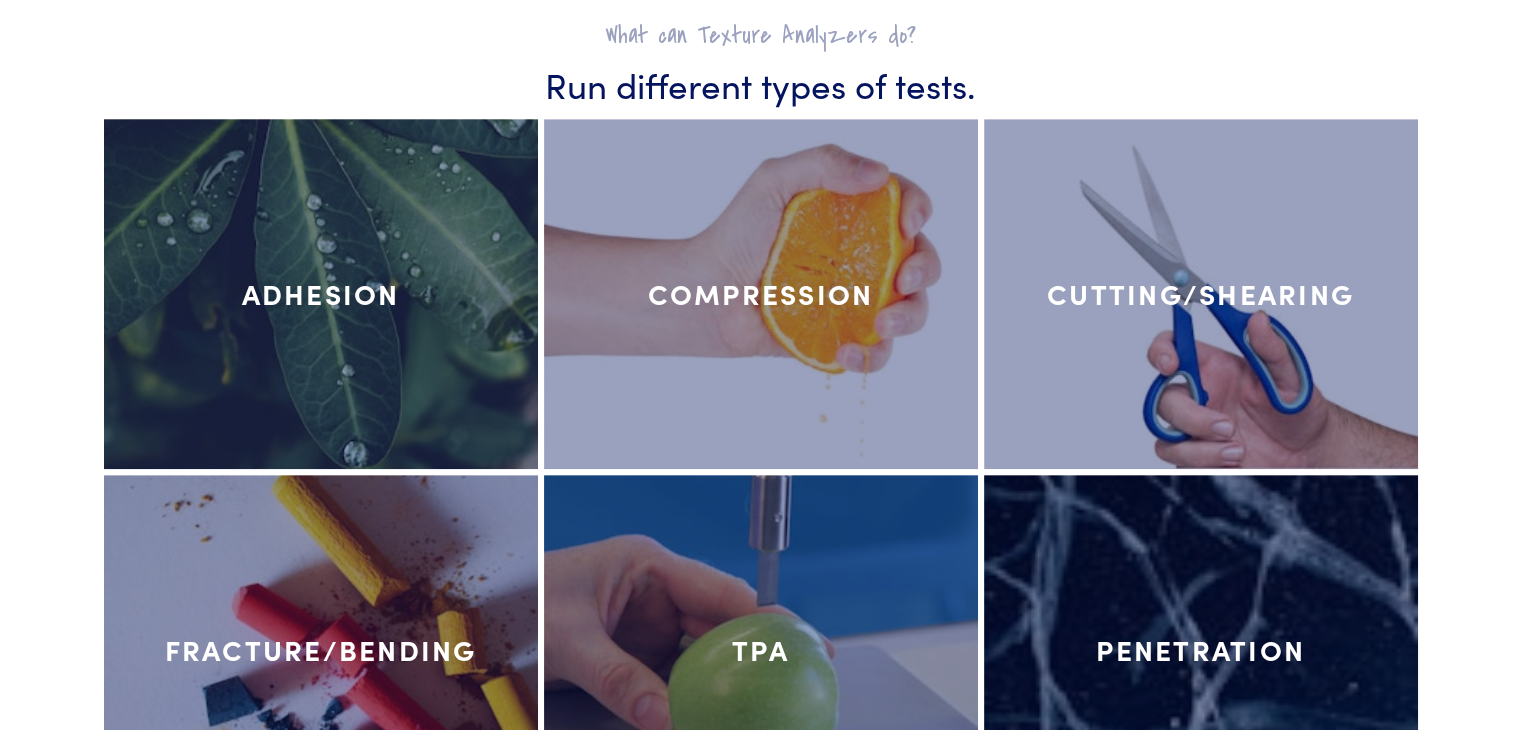 scroll, scrollTop: 8900, scrollLeft: 0, axis: vertical 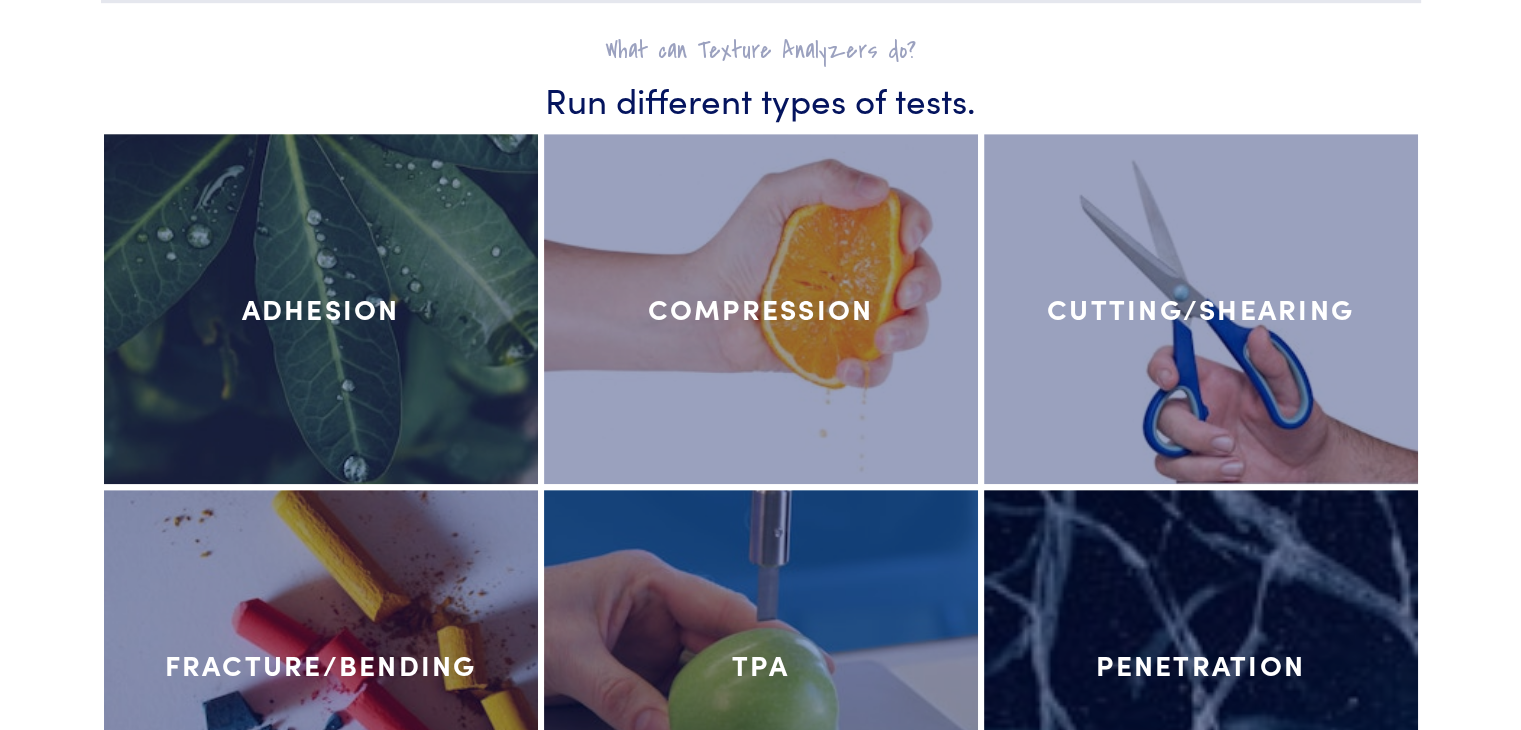 click at bounding box center [761, 309] 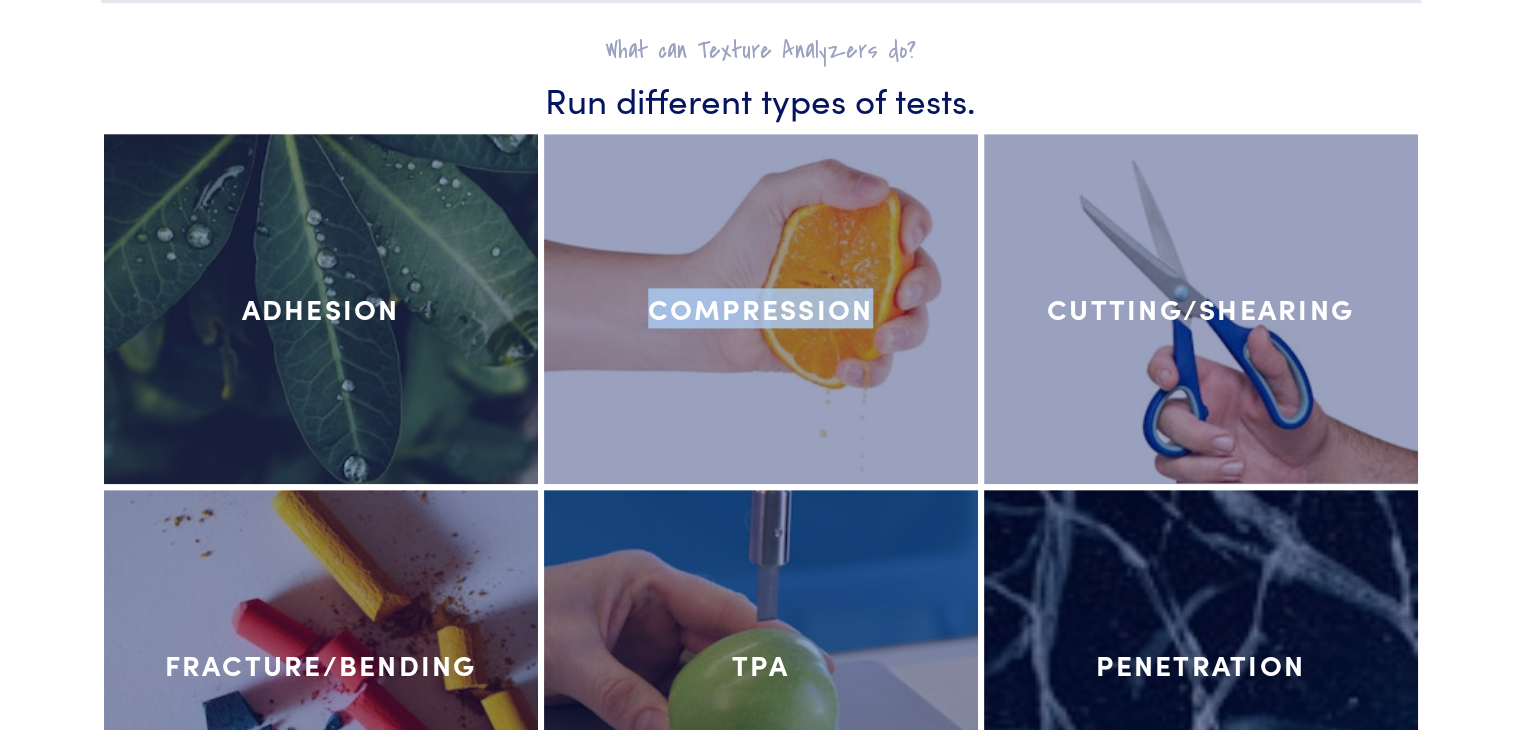 click on "Compression" at bounding box center (761, 309) 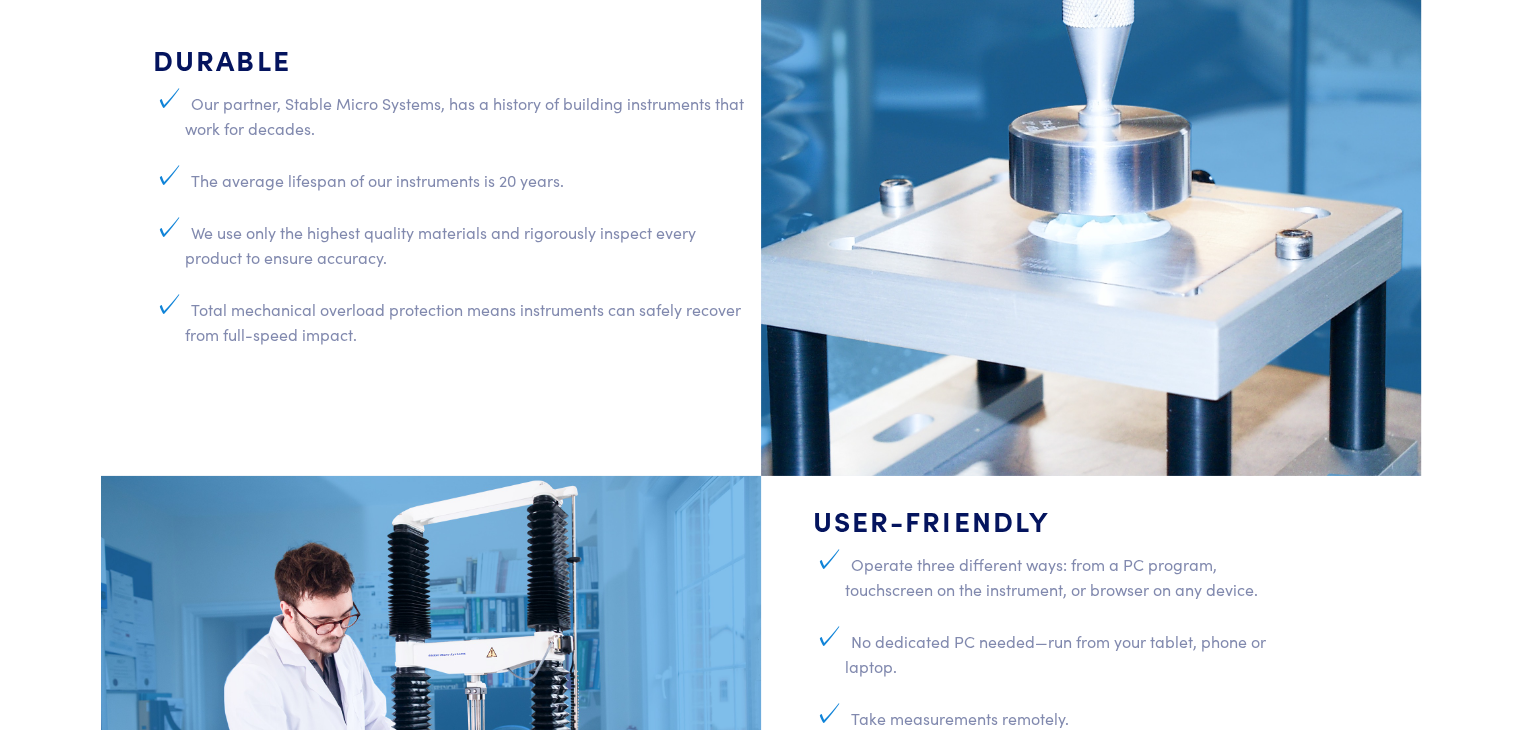 scroll, scrollTop: 6572, scrollLeft: 0, axis: vertical 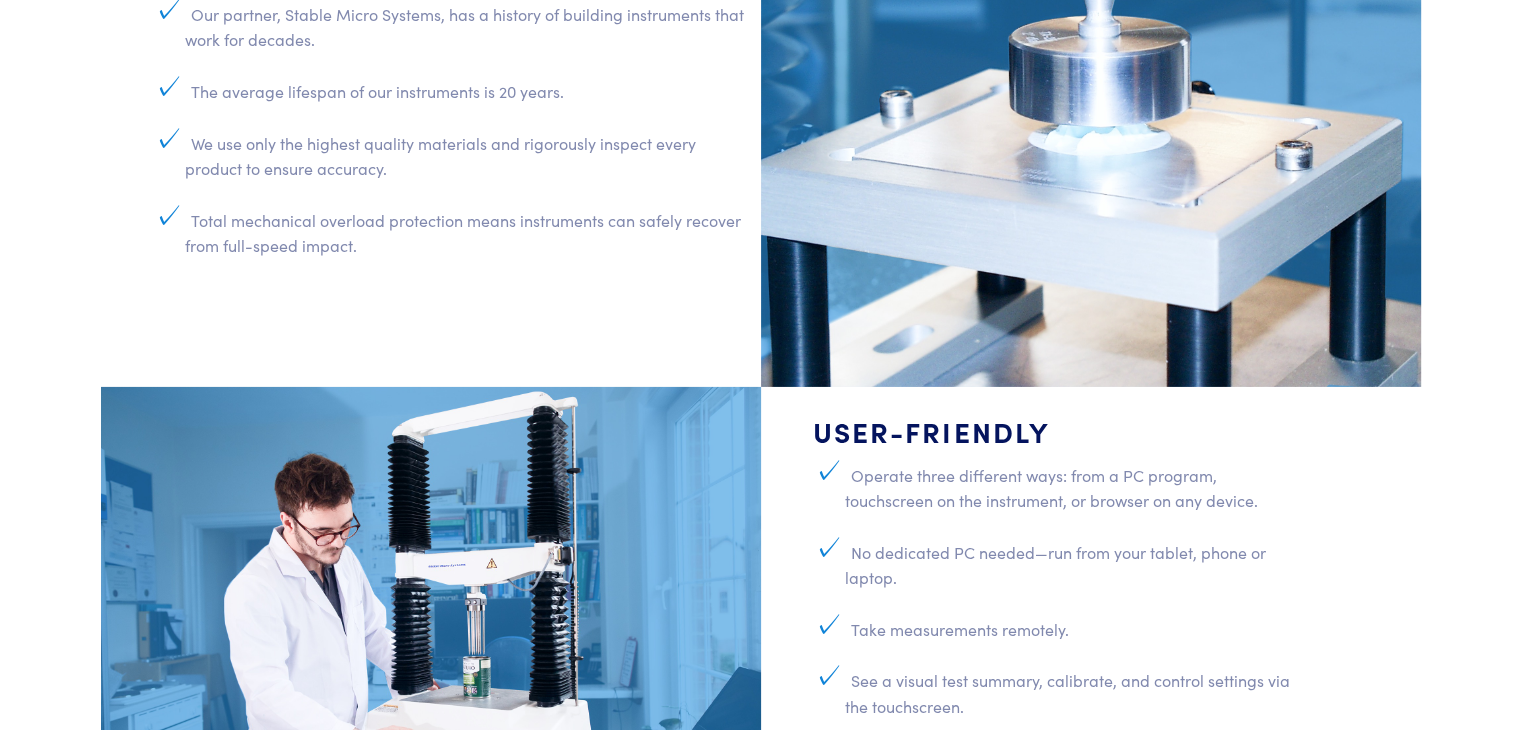 click at bounding box center [1091, 124] 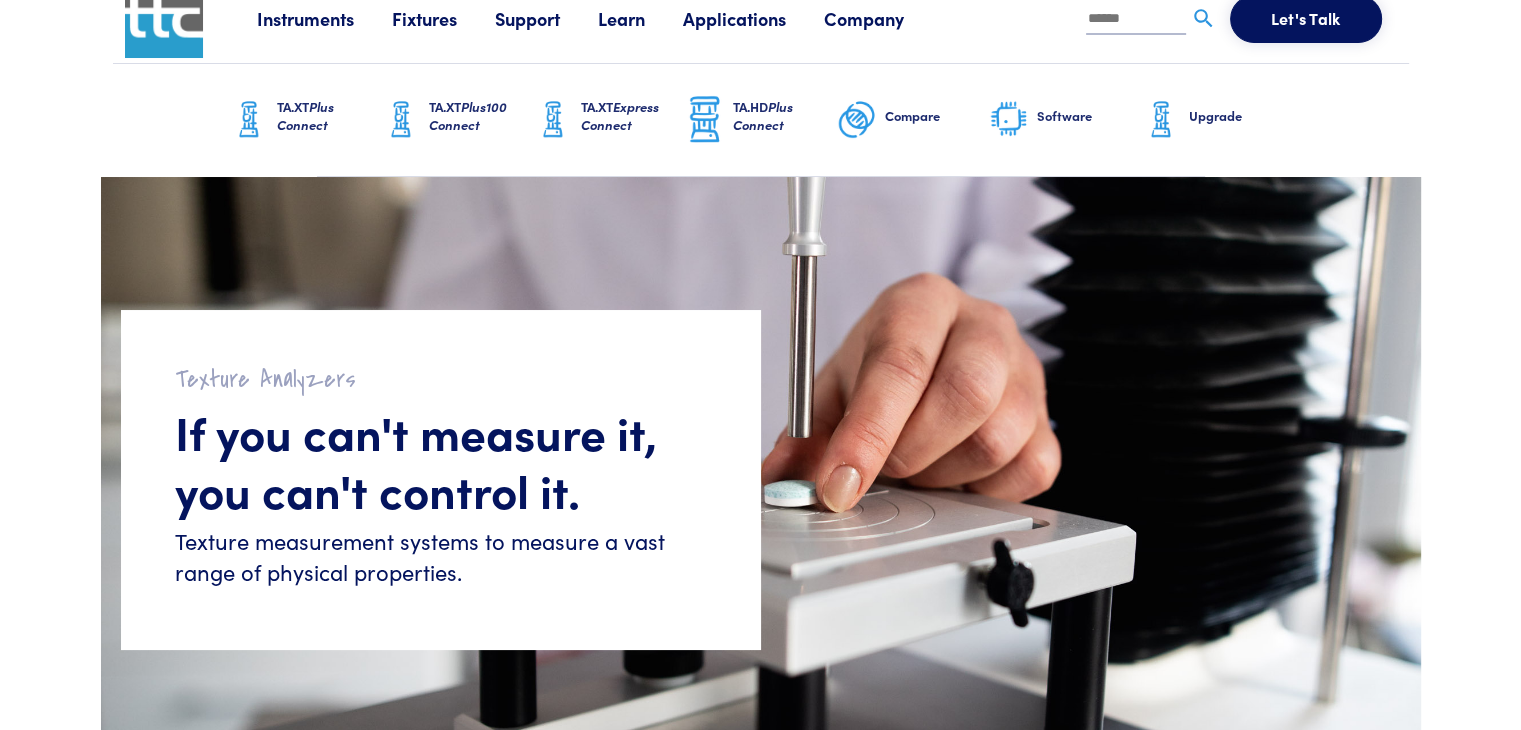 scroll, scrollTop: 0, scrollLeft: 0, axis: both 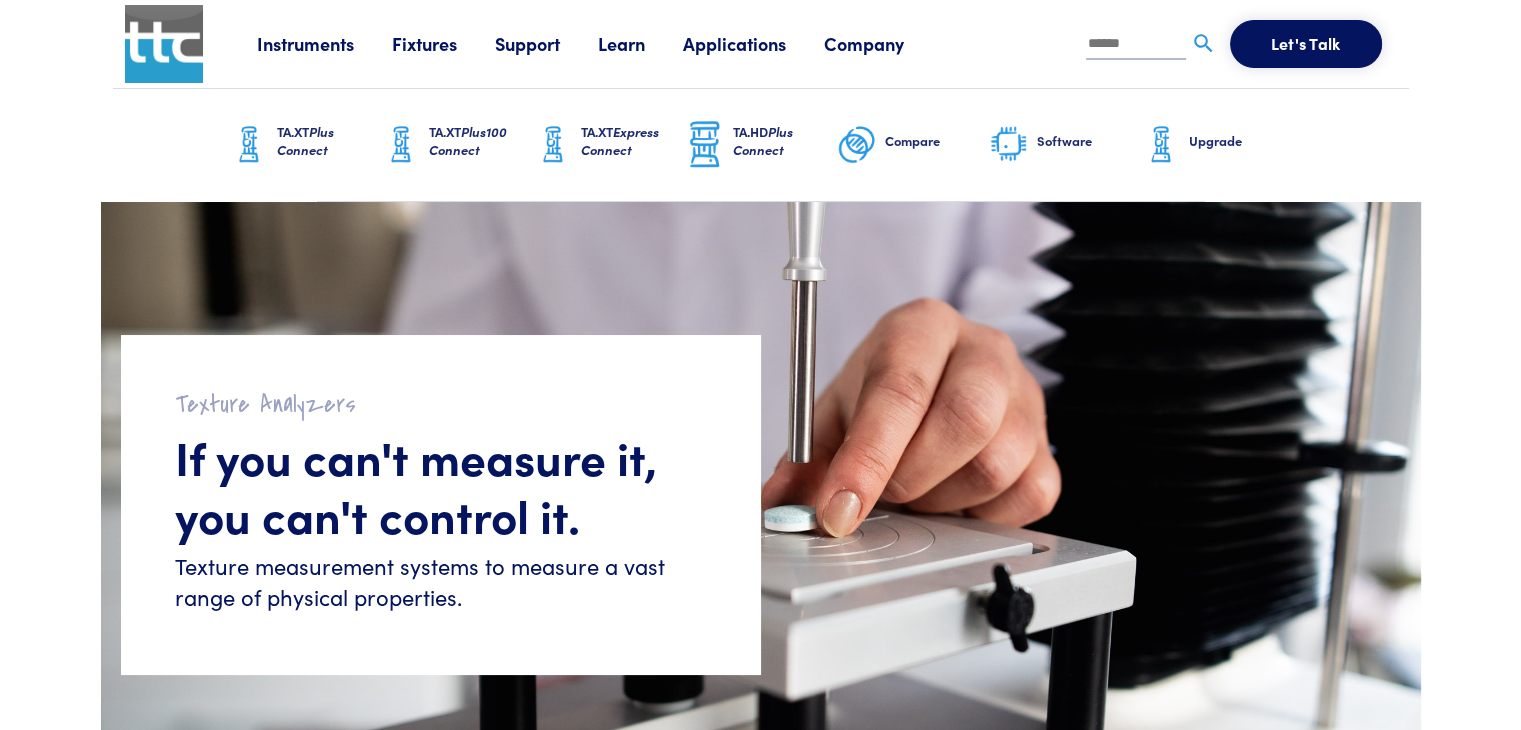 click on "Instruments" at bounding box center (324, 43) 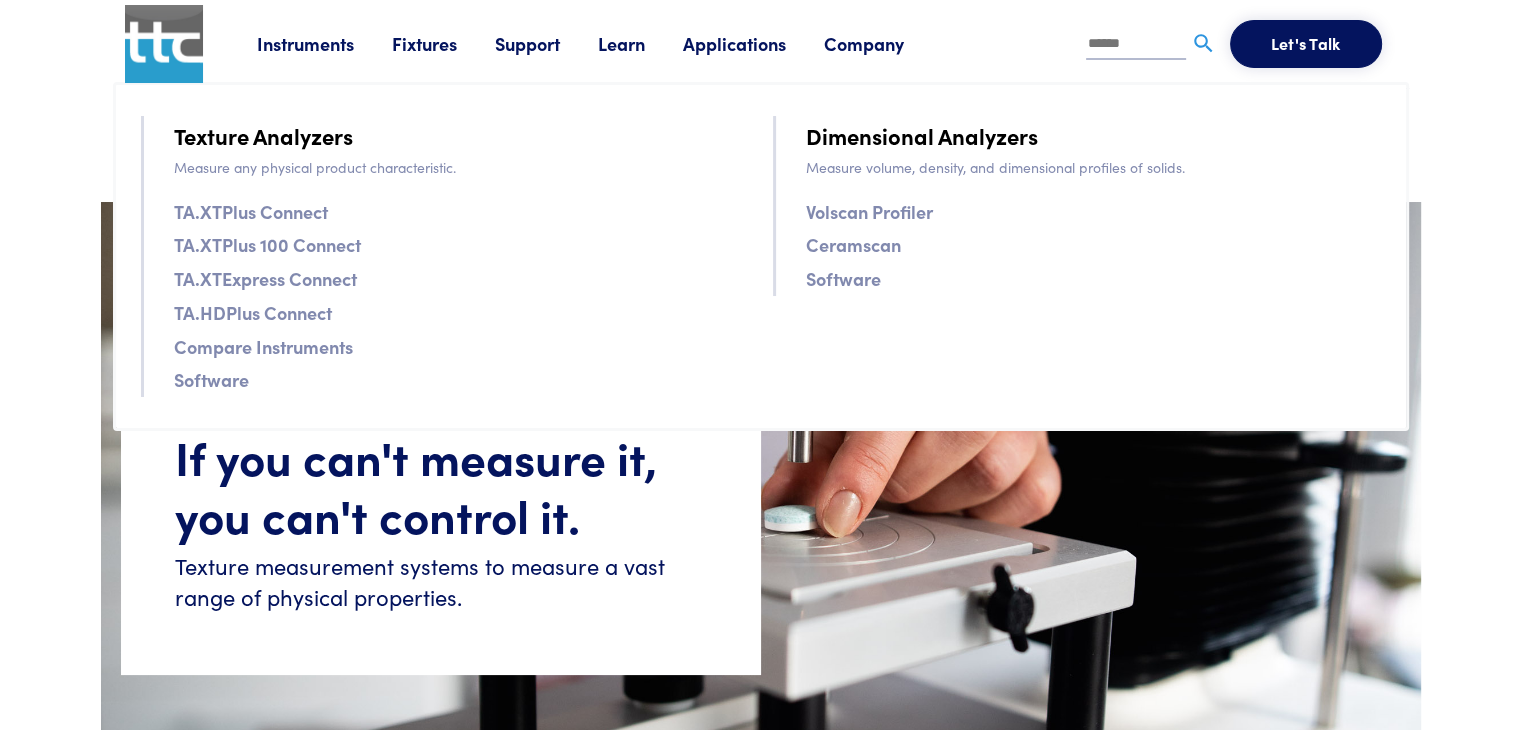 click on "TA.XTPlus Connect" at bounding box center (251, 211) 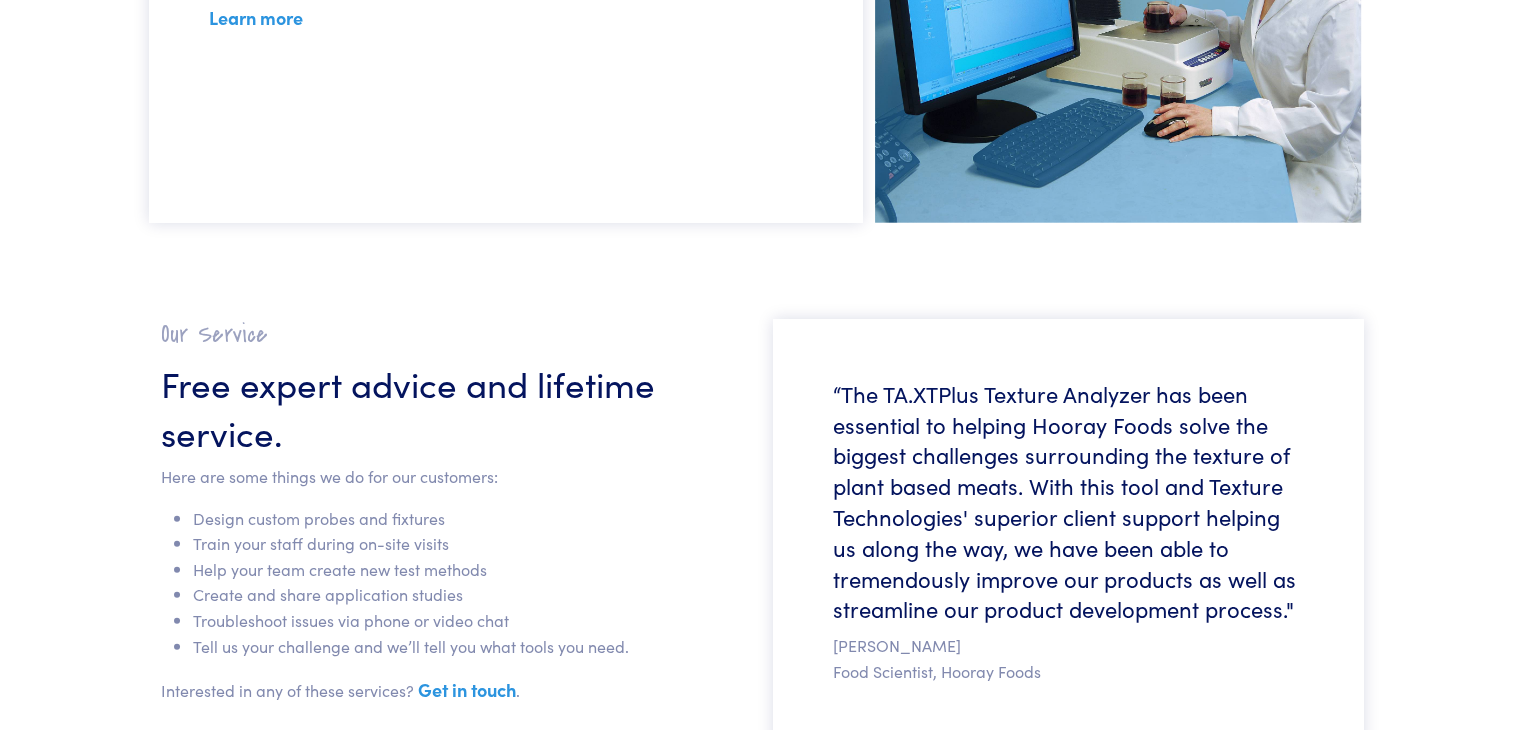 scroll, scrollTop: 4500, scrollLeft: 0, axis: vertical 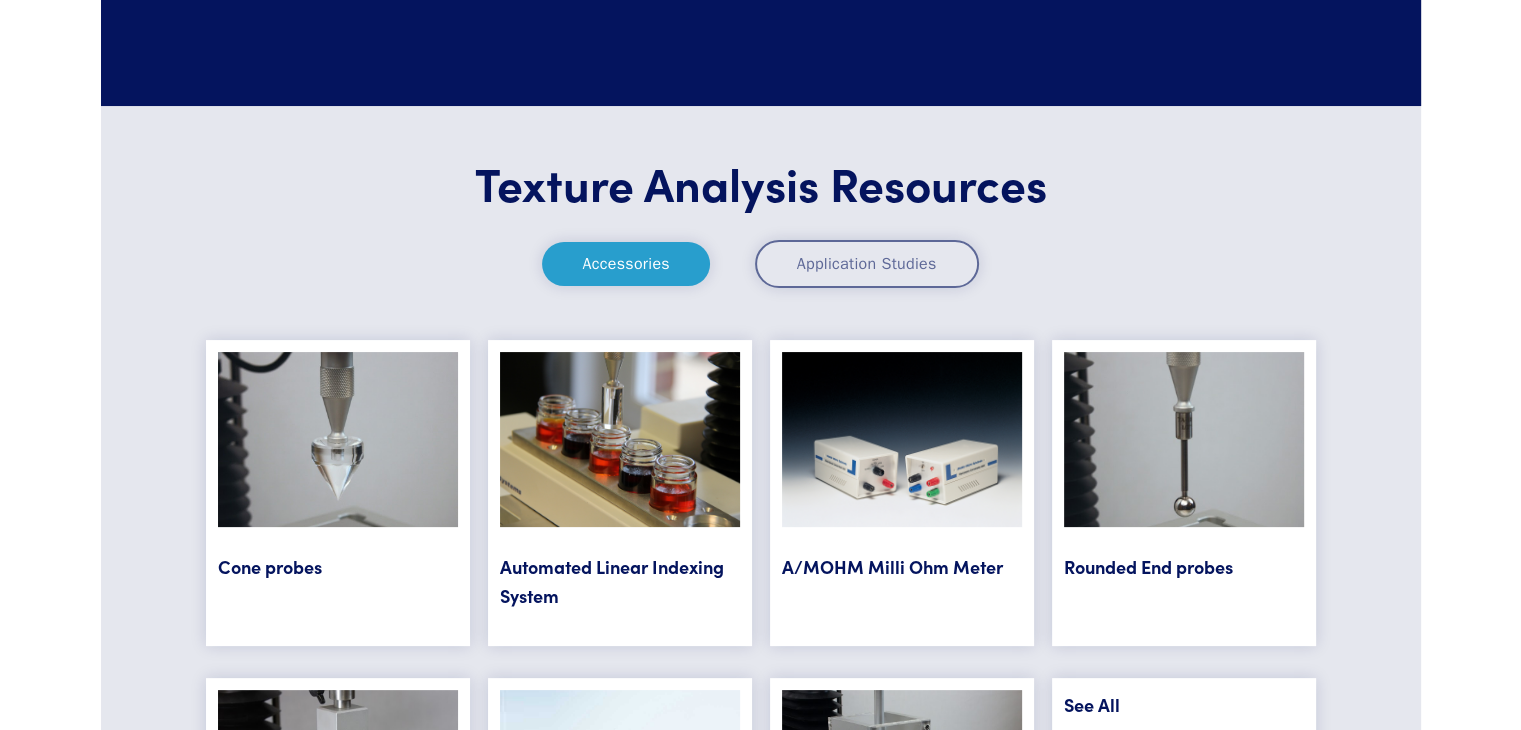 click on "Accessories" at bounding box center (625, 264) 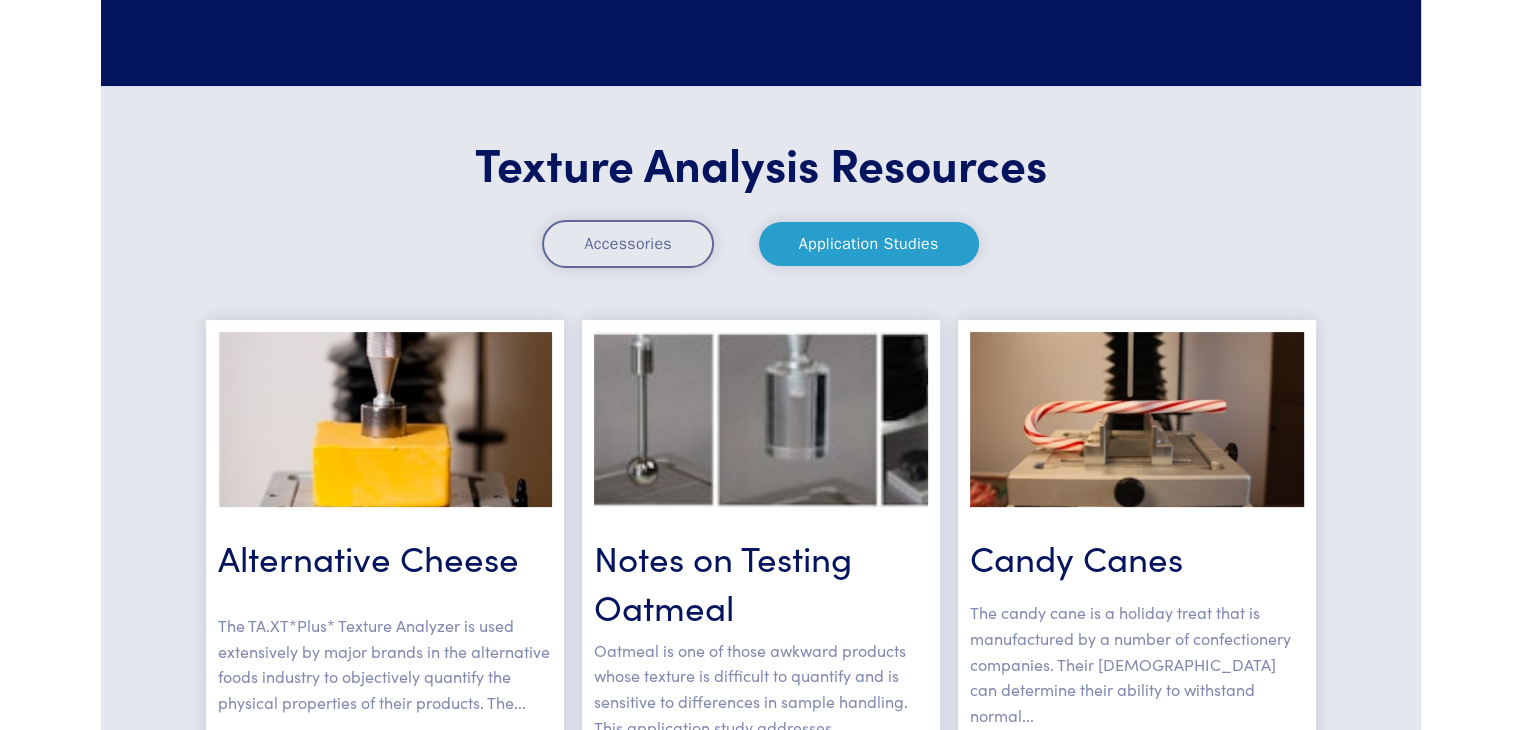 scroll, scrollTop: 7900, scrollLeft: 0, axis: vertical 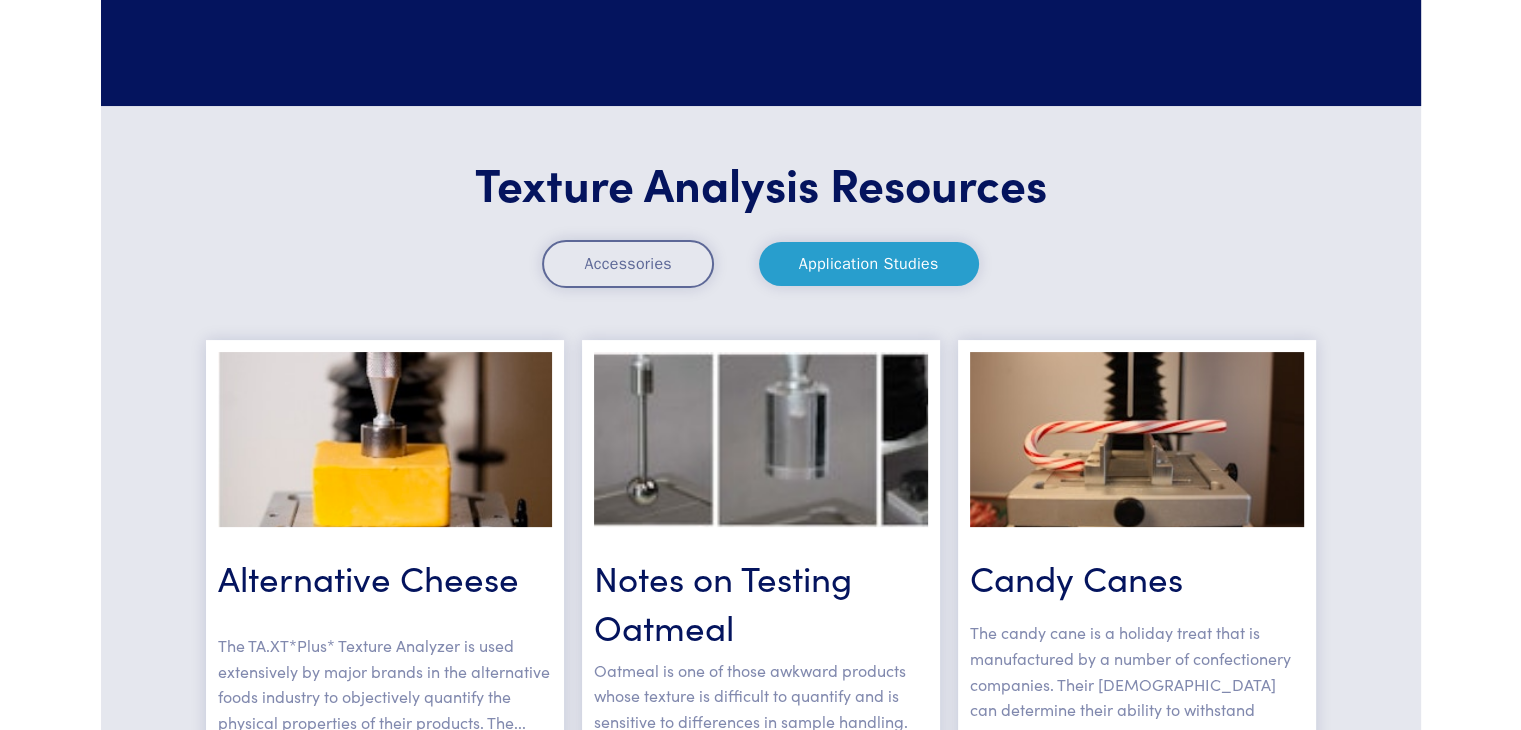 click on "Accessories" at bounding box center (627, 264) 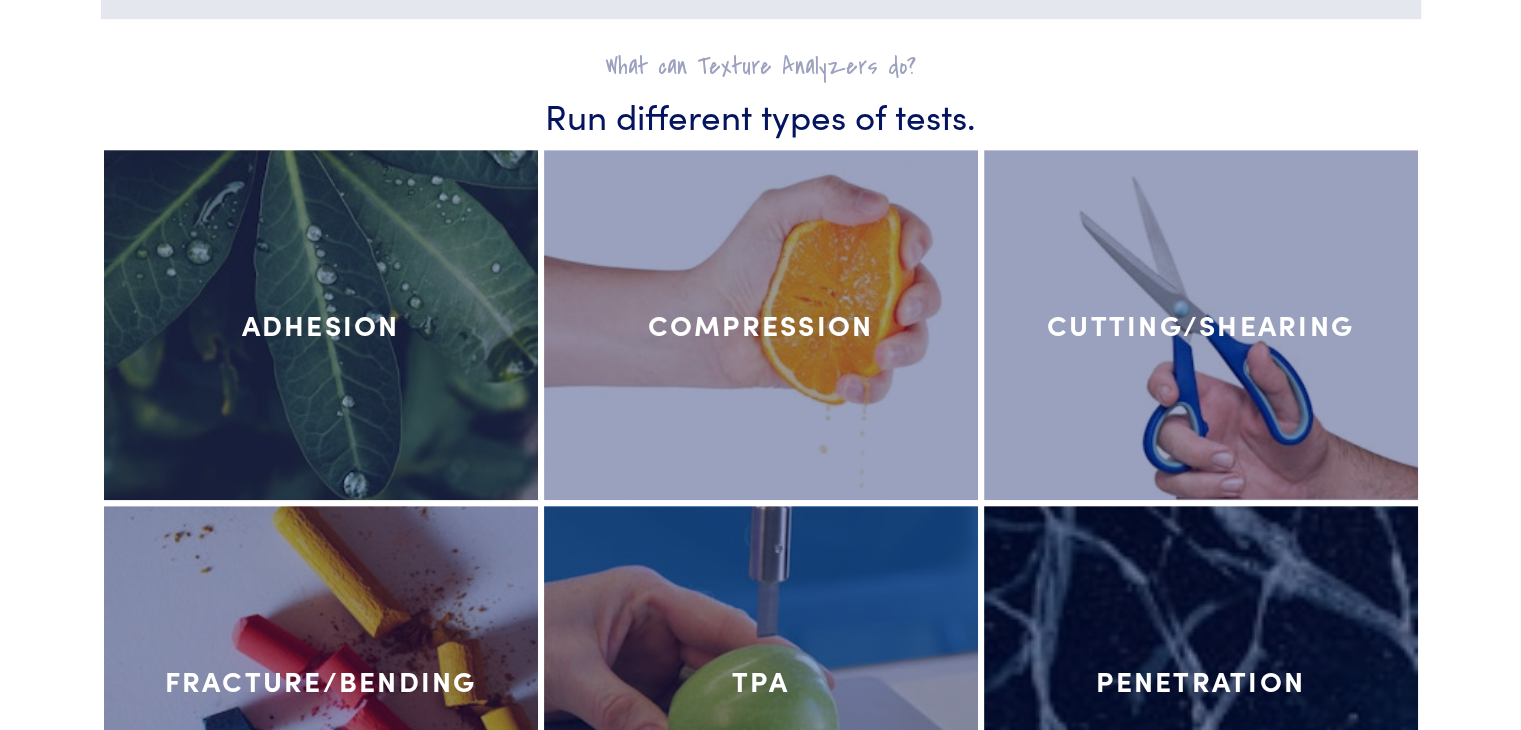 scroll, scrollTop: 8900, scrollLeft: 0, axis: vertical 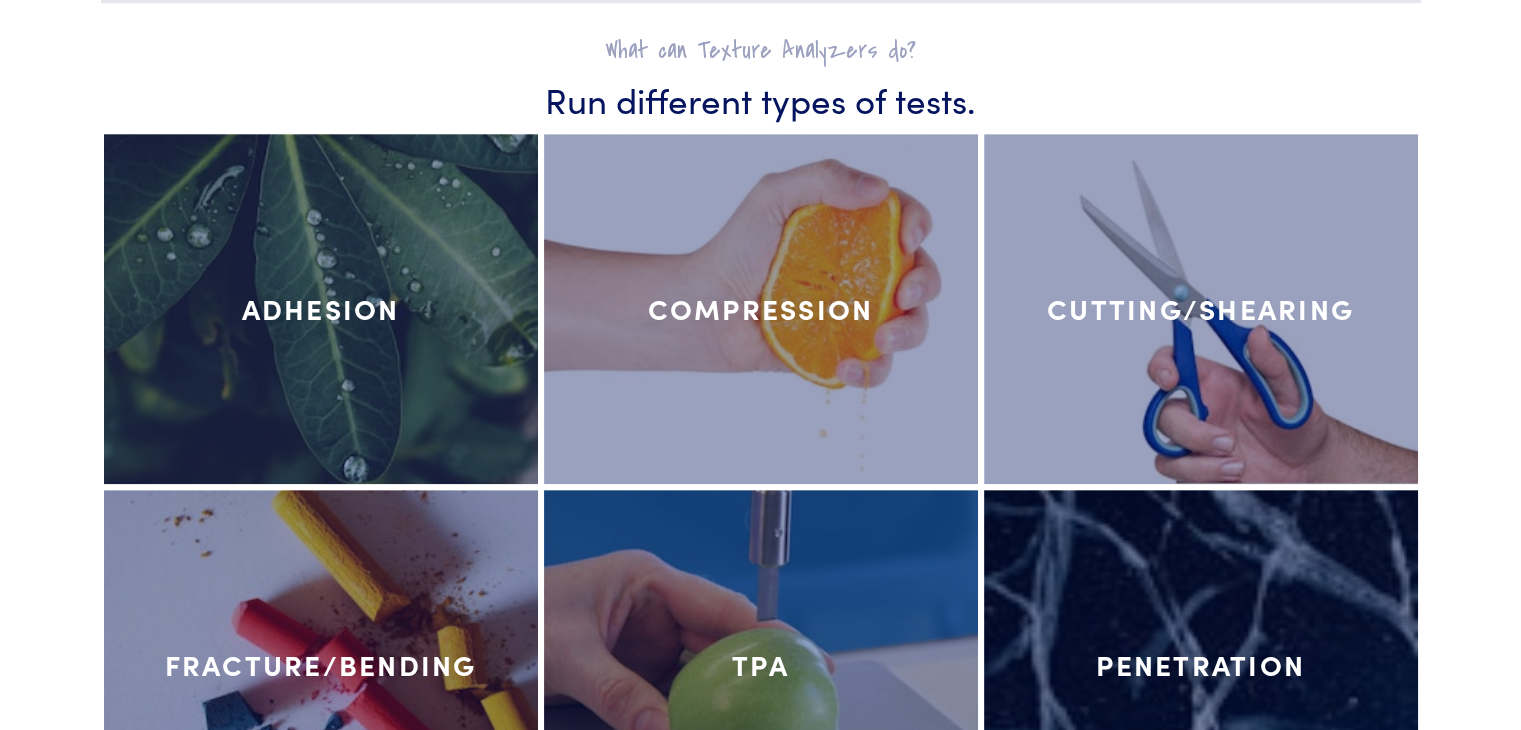 click on "Compression" at bounding box center [761, 309] 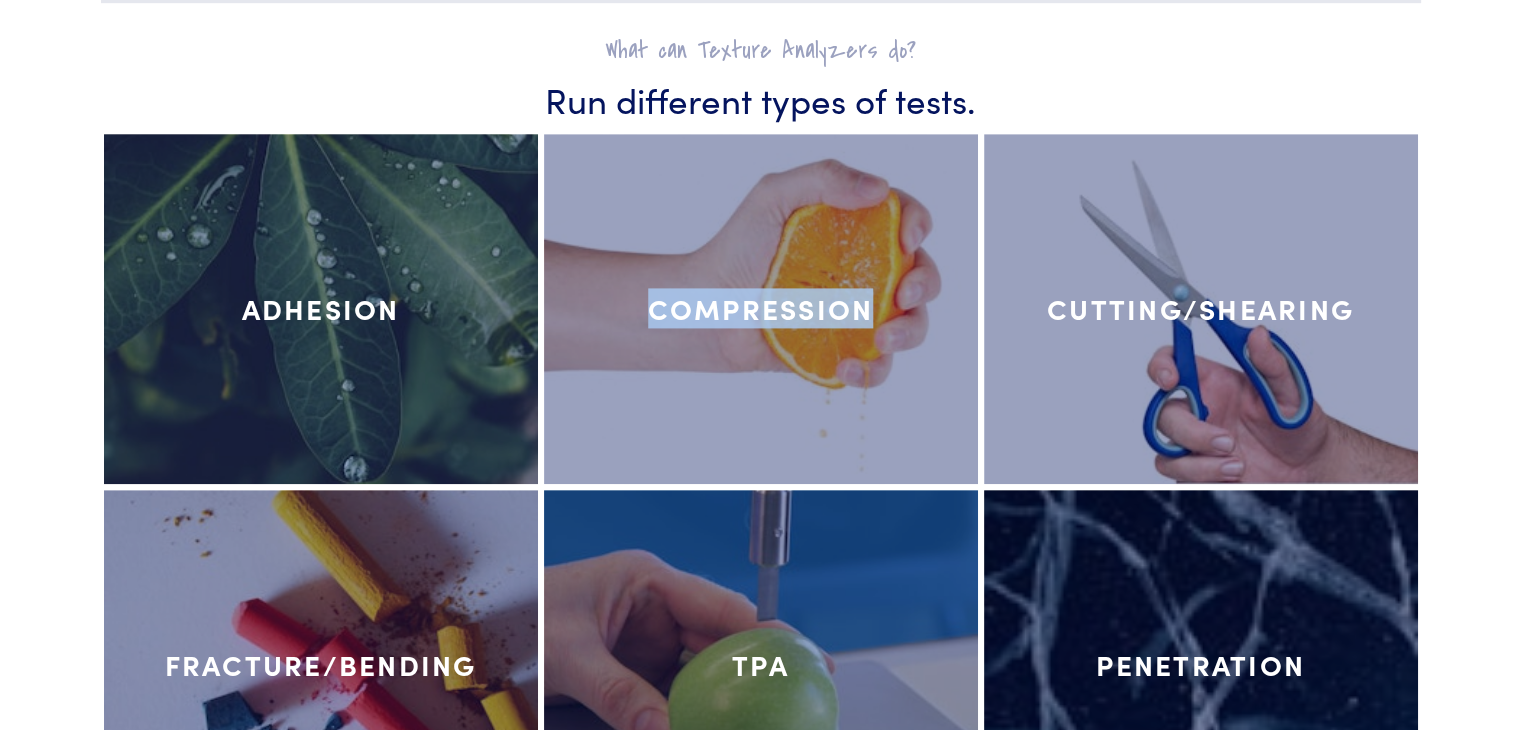 click on "Compression" at bounding box center (761, 309) 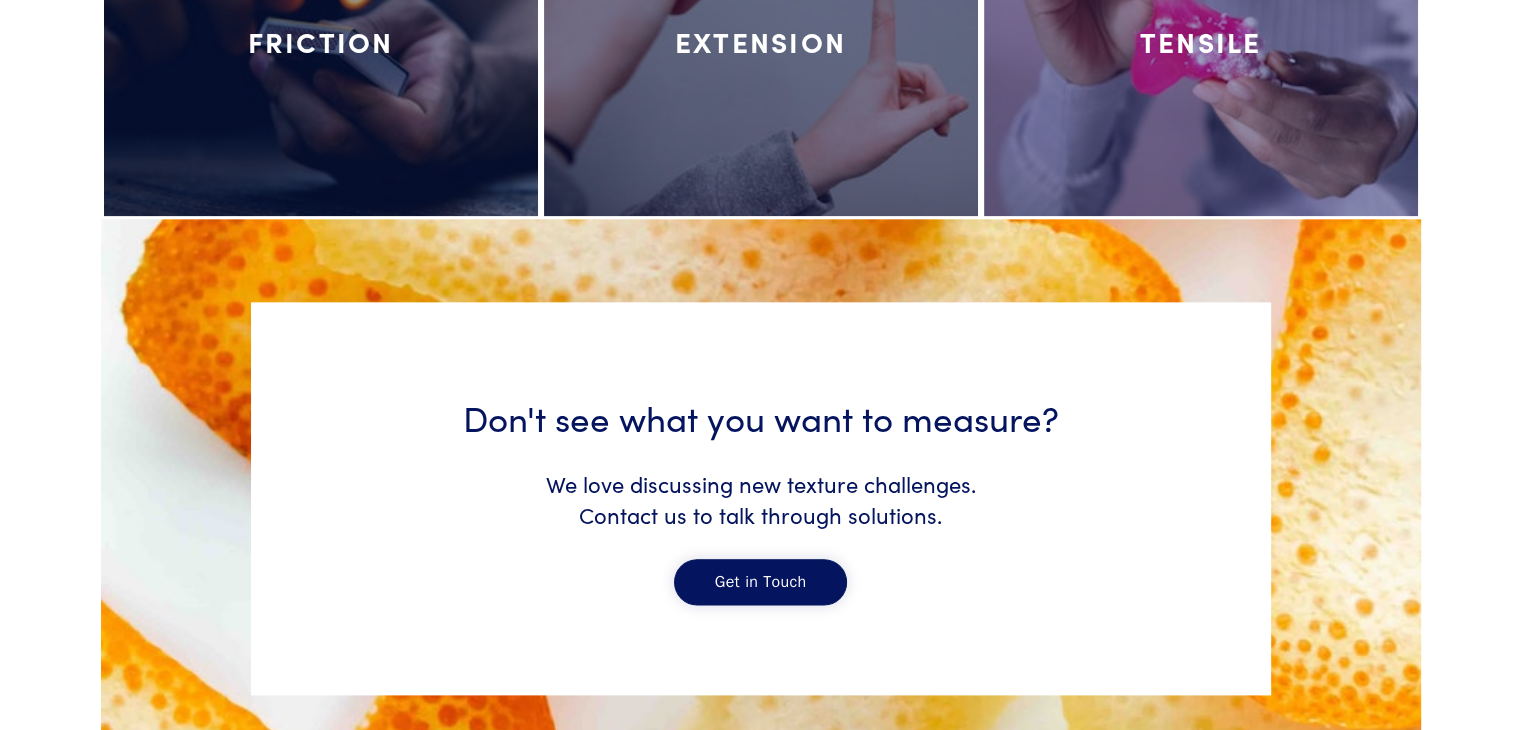 scroll, scrollTop: 9872, scrollLeft: 0, axis: vertical 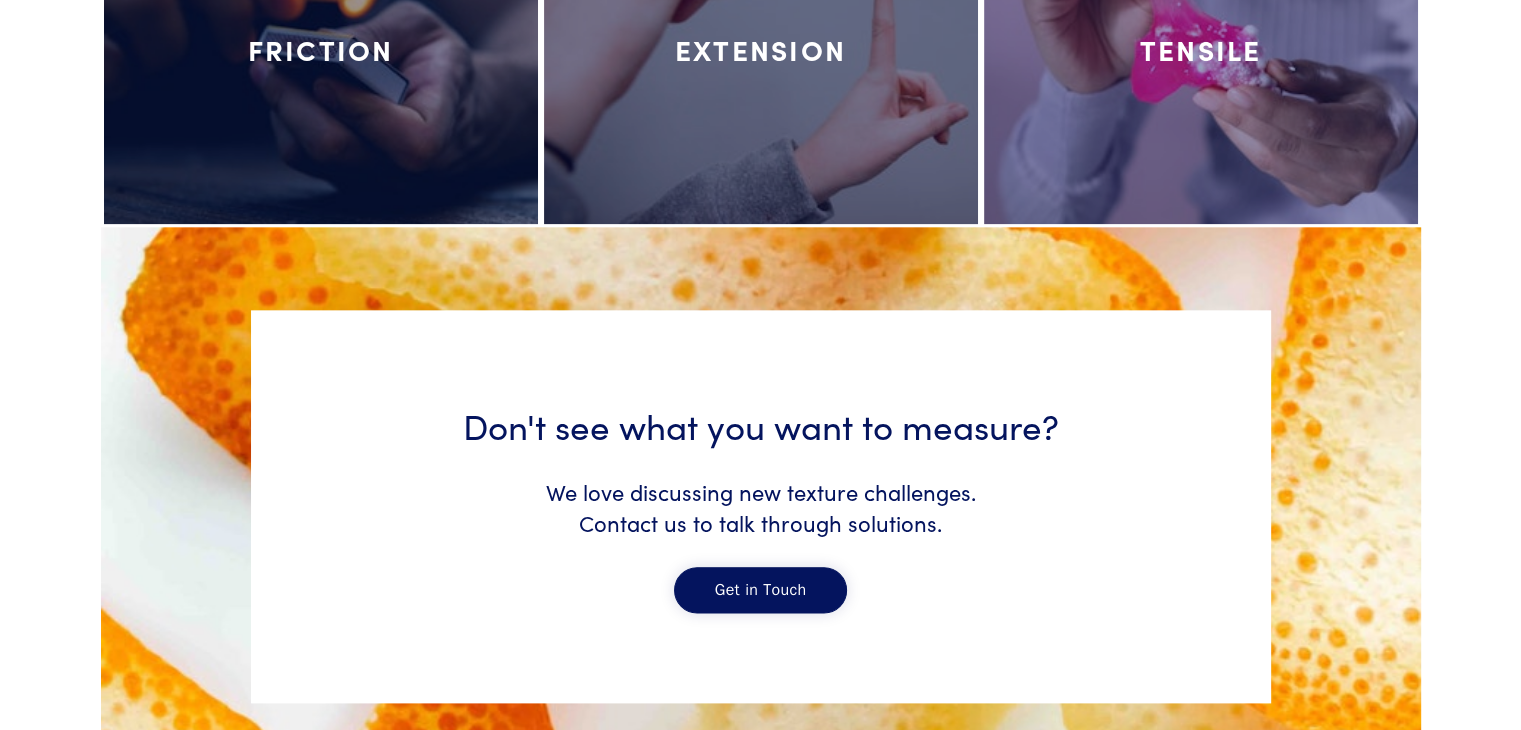click on "Get in Touch" at bounding box center [760, 590] 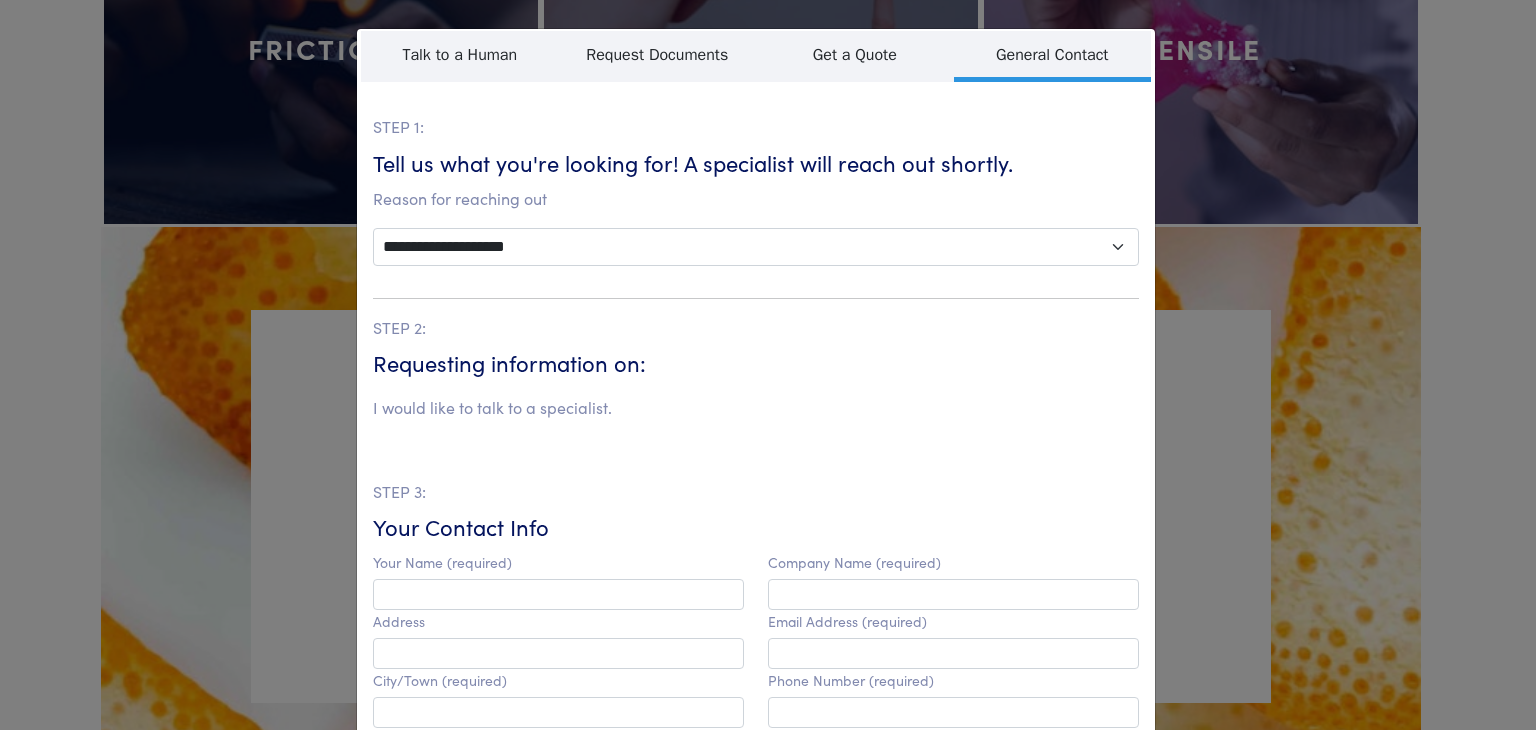 click on "**********" at bounding box center [768, 365] 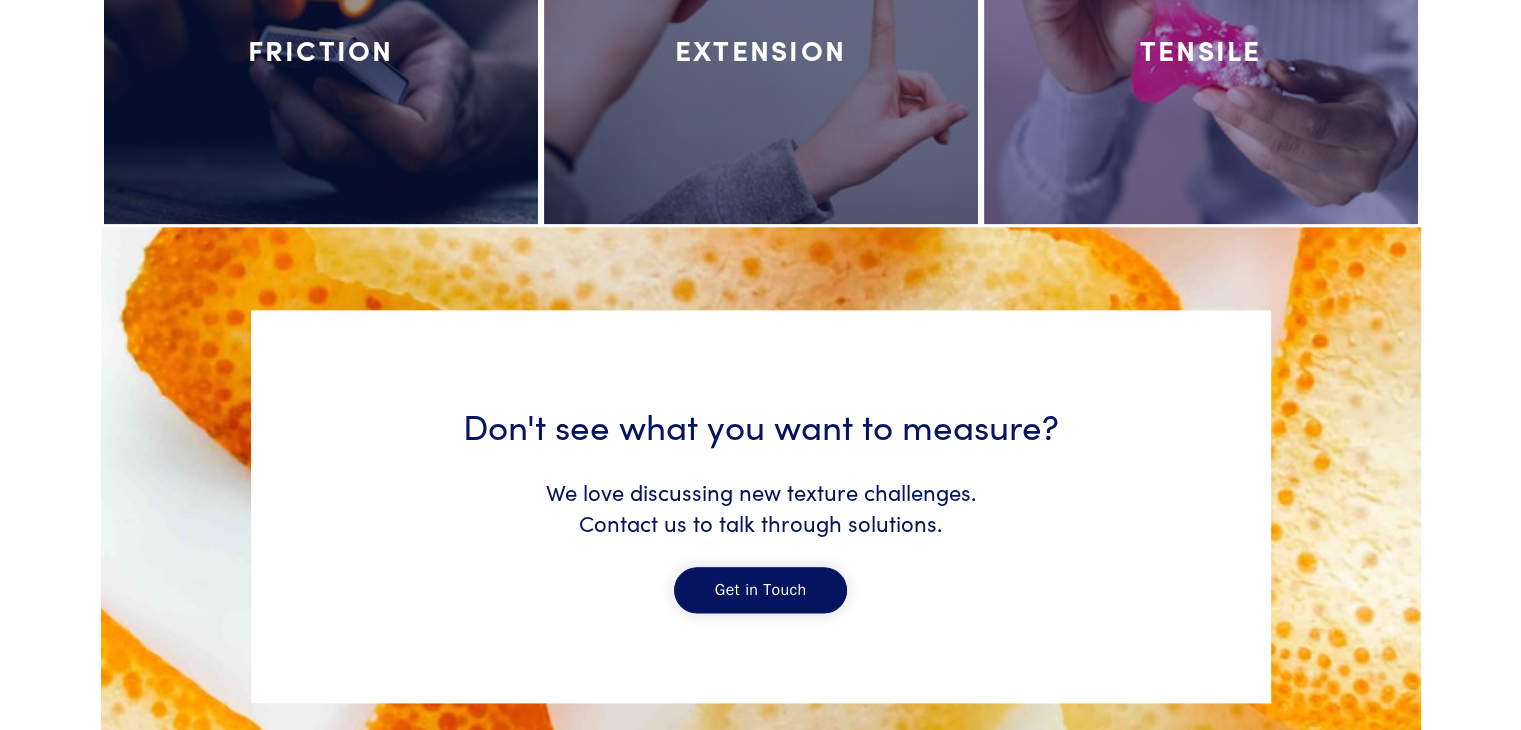 scroll, scrollTop: 9472, scrollLeft: 0, axis: vertical 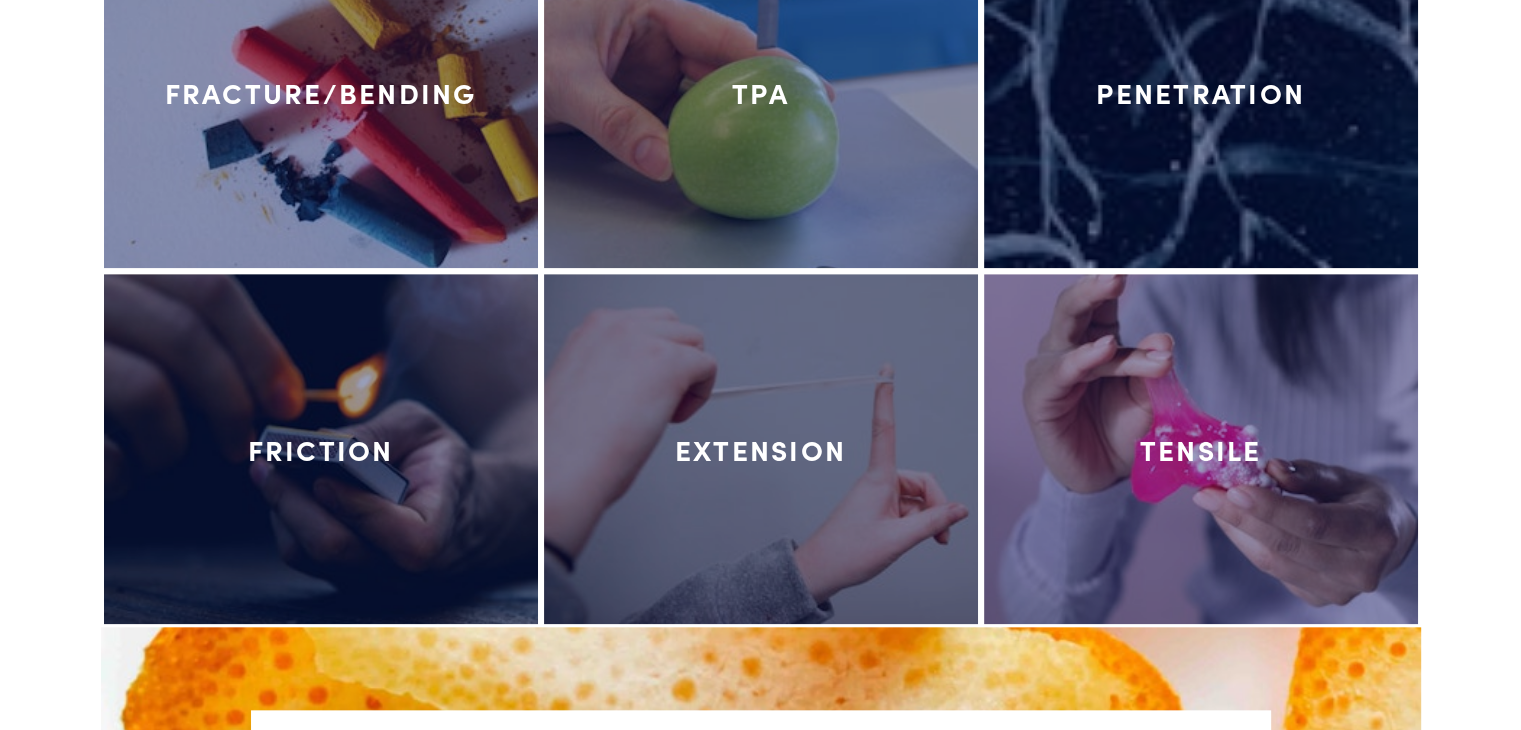 click at bounding box center [761, 93] 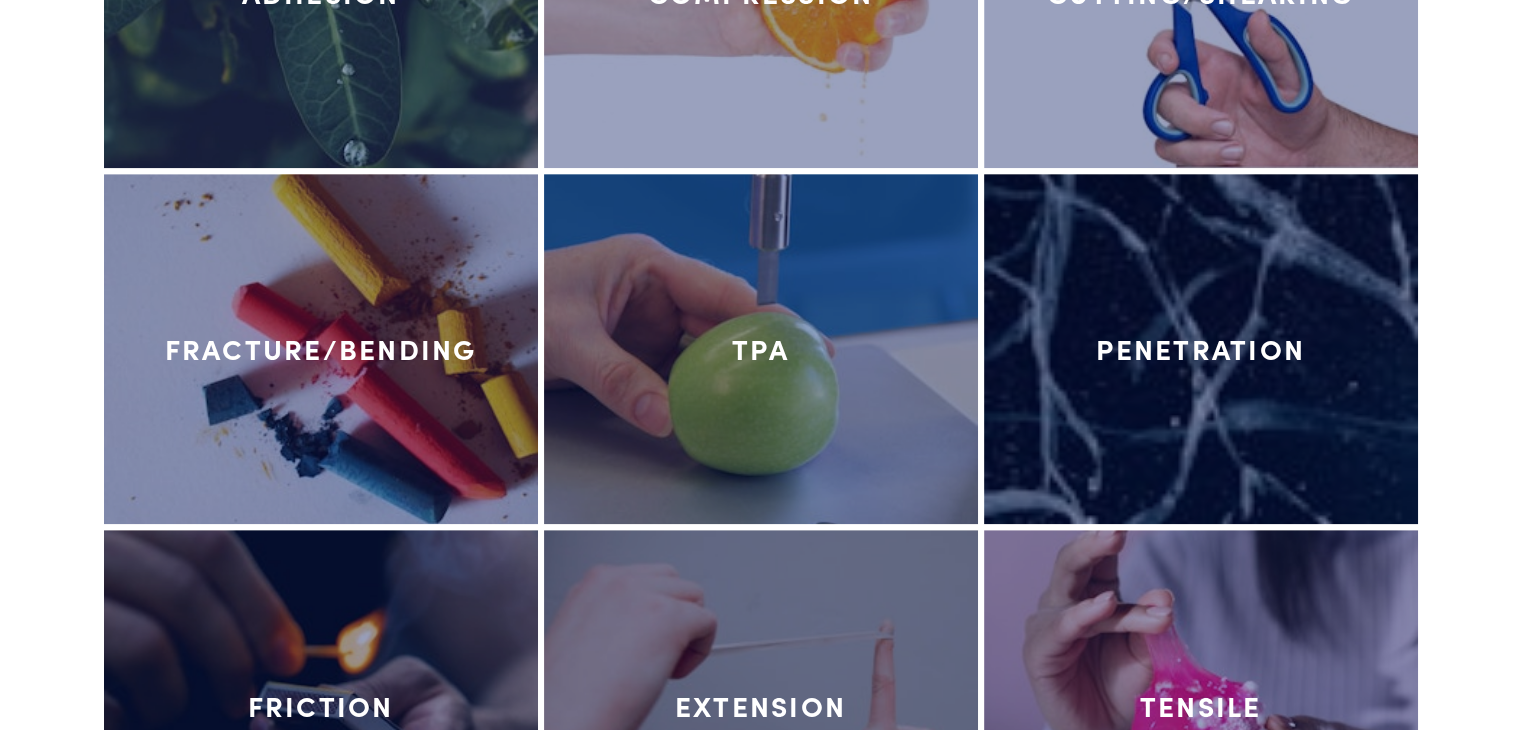 scroll, scrollTop: 8872, scrollLeft: 0, axis: vertical 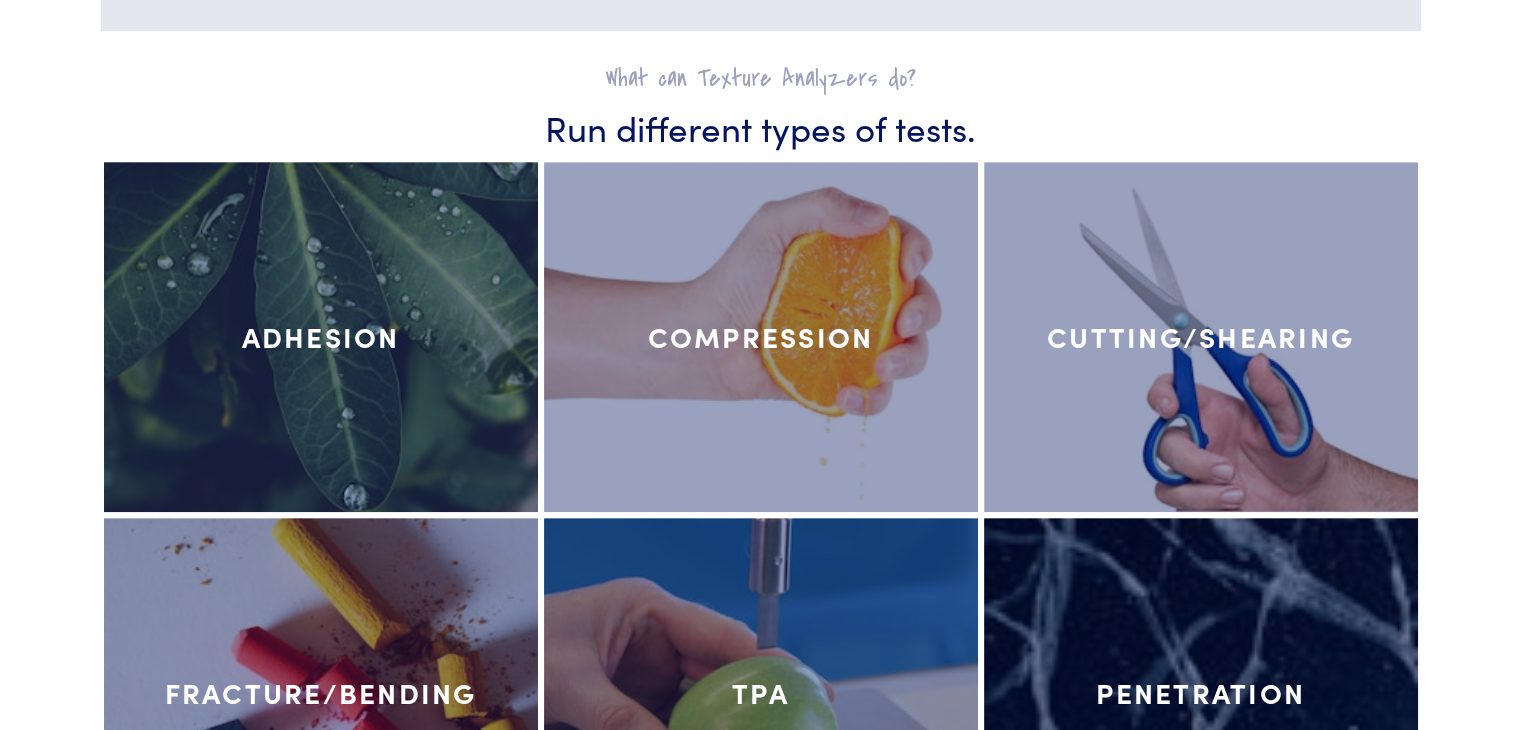 click at bounding box center [761, 337] 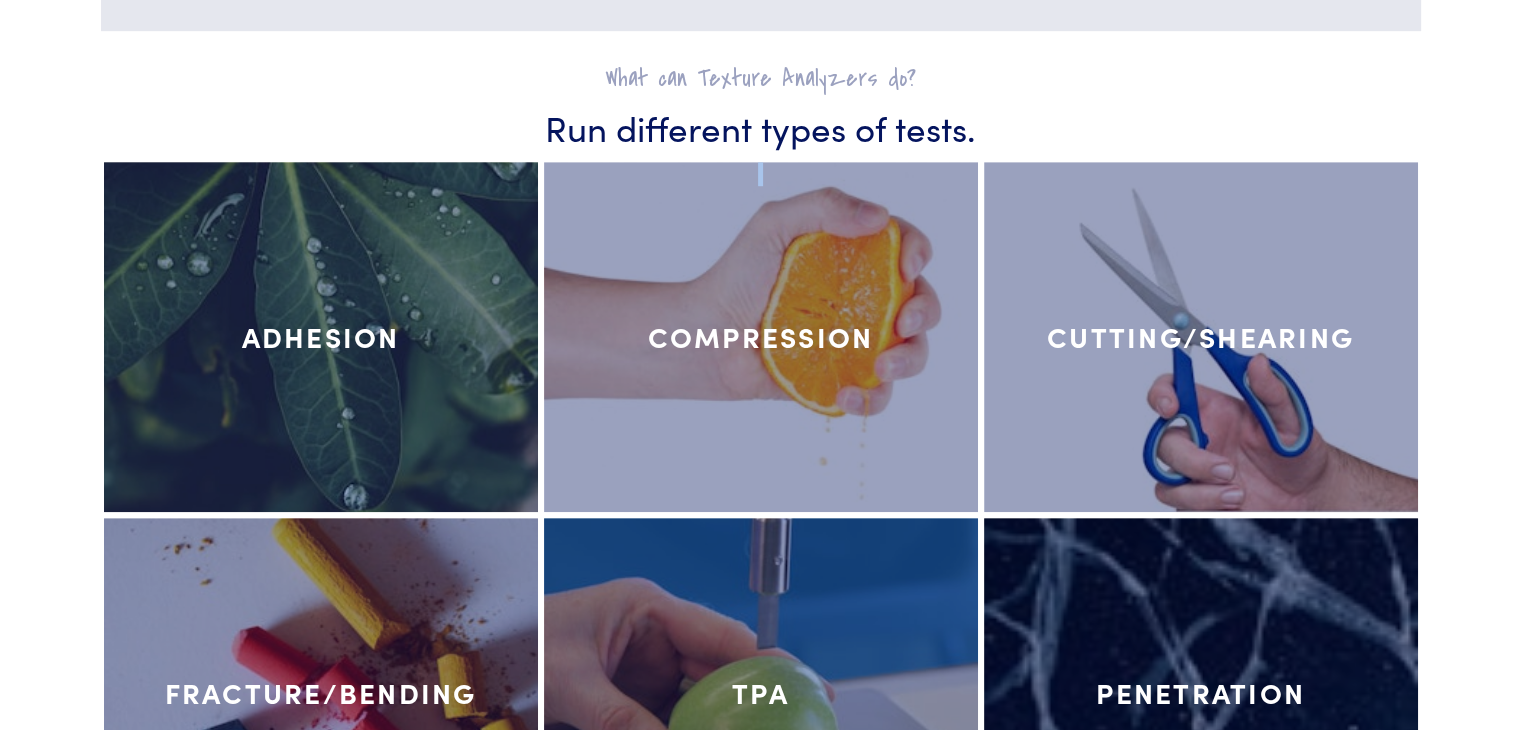 click at bounding box center [761, 337] 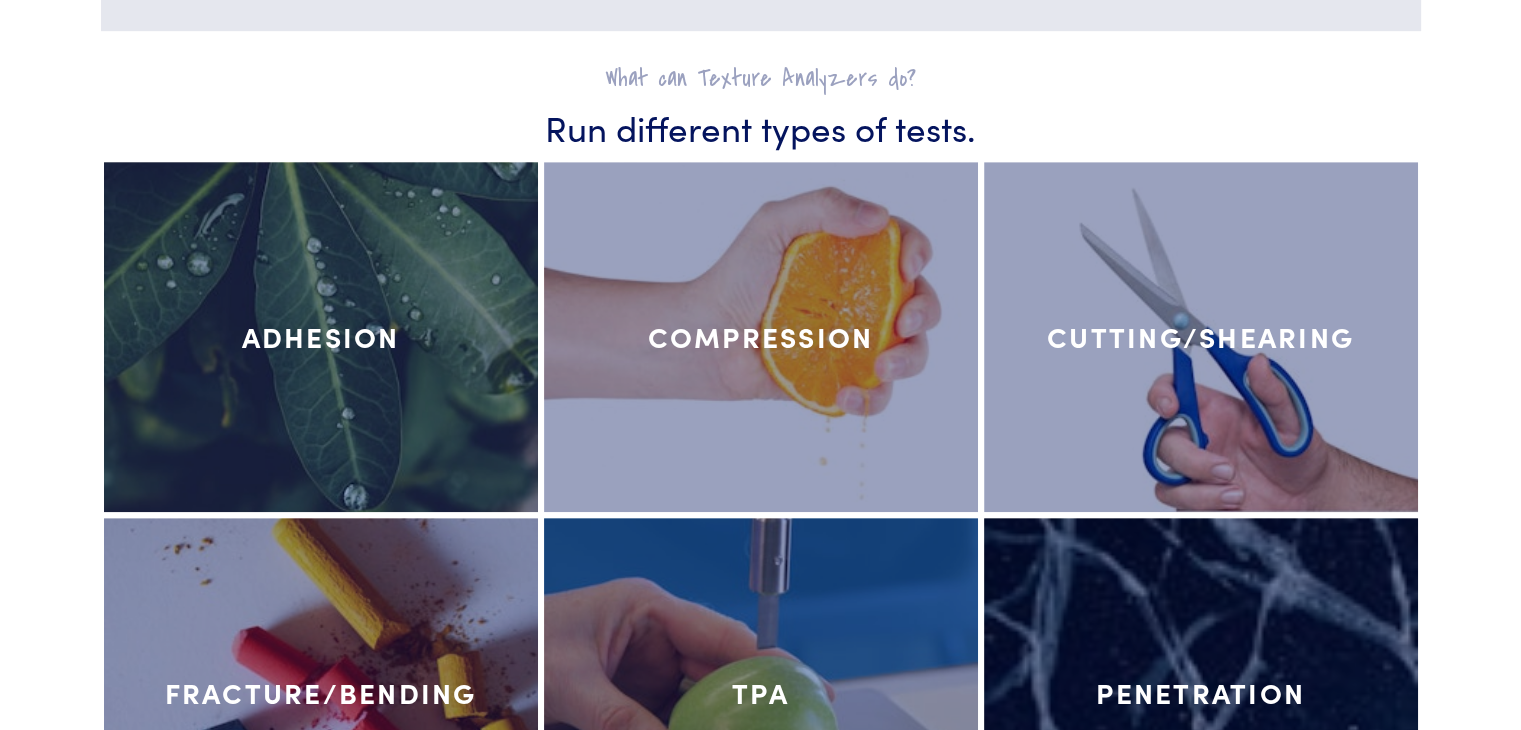 click on "Compression" at bounding box center (761, 337) 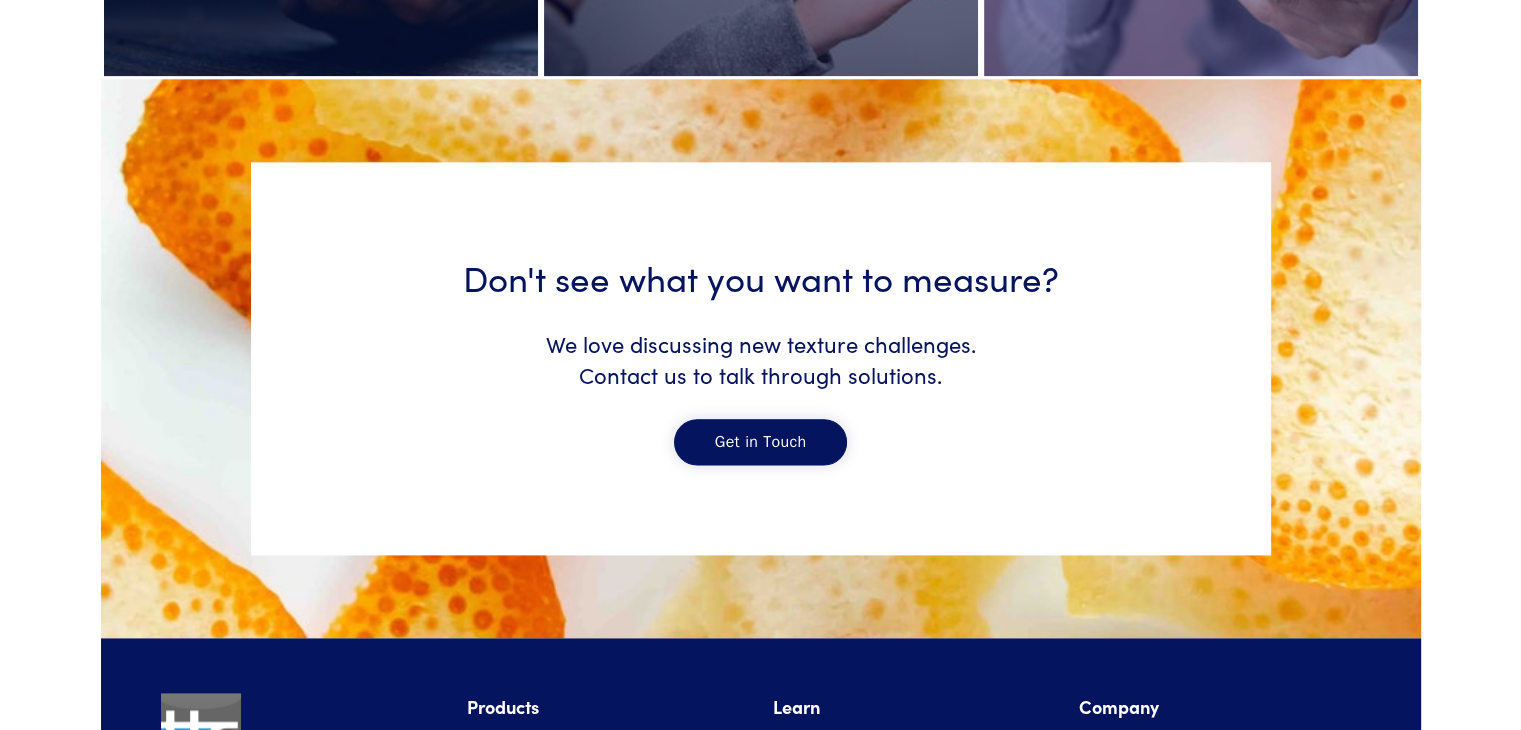 scroll, scrollTop: 10372, scrollLeft: 0, axis: vertical 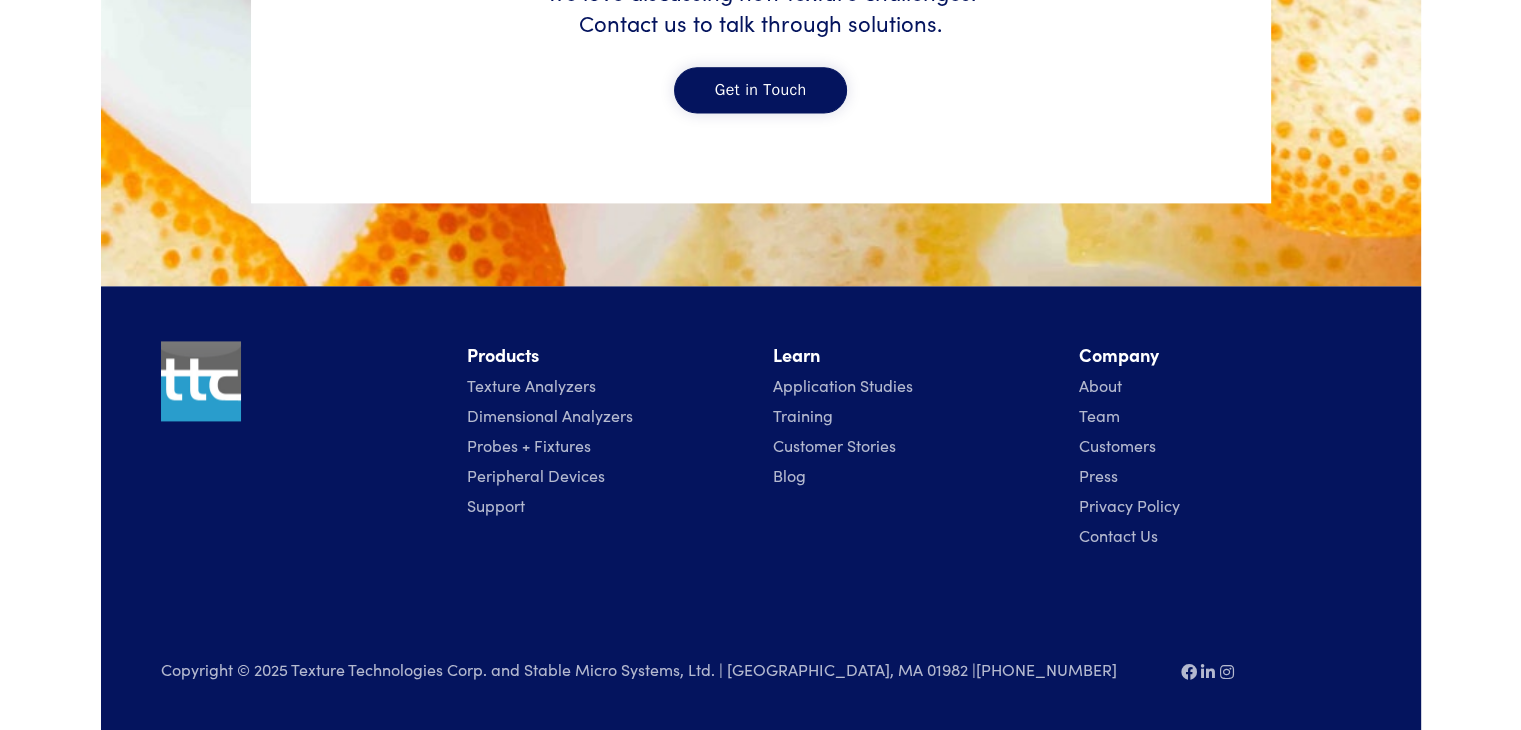 click on "Probes + Fixtures" at bounding box center [529, 445] 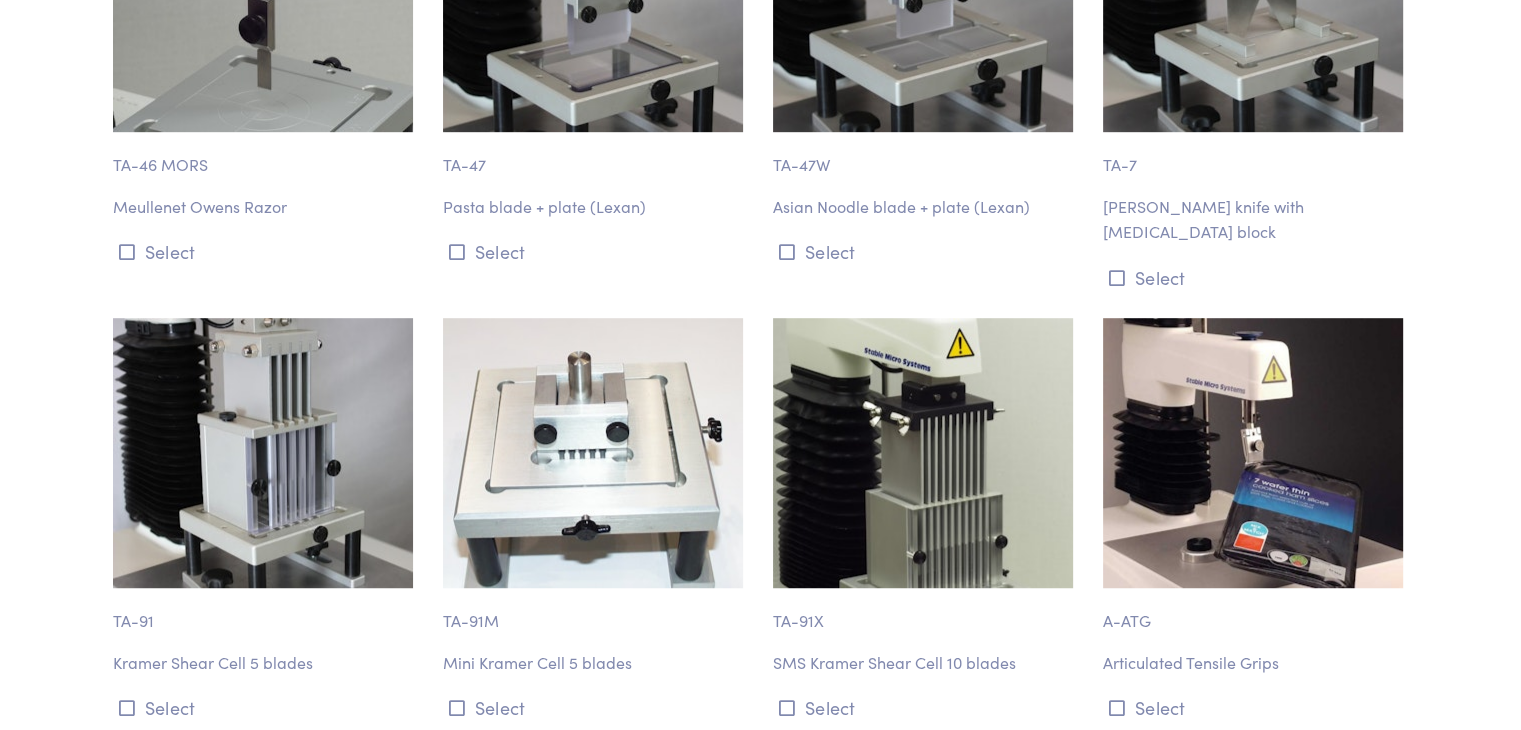 scroll, scrollTop: 8800, scrollLeft: 0, axis: vertical 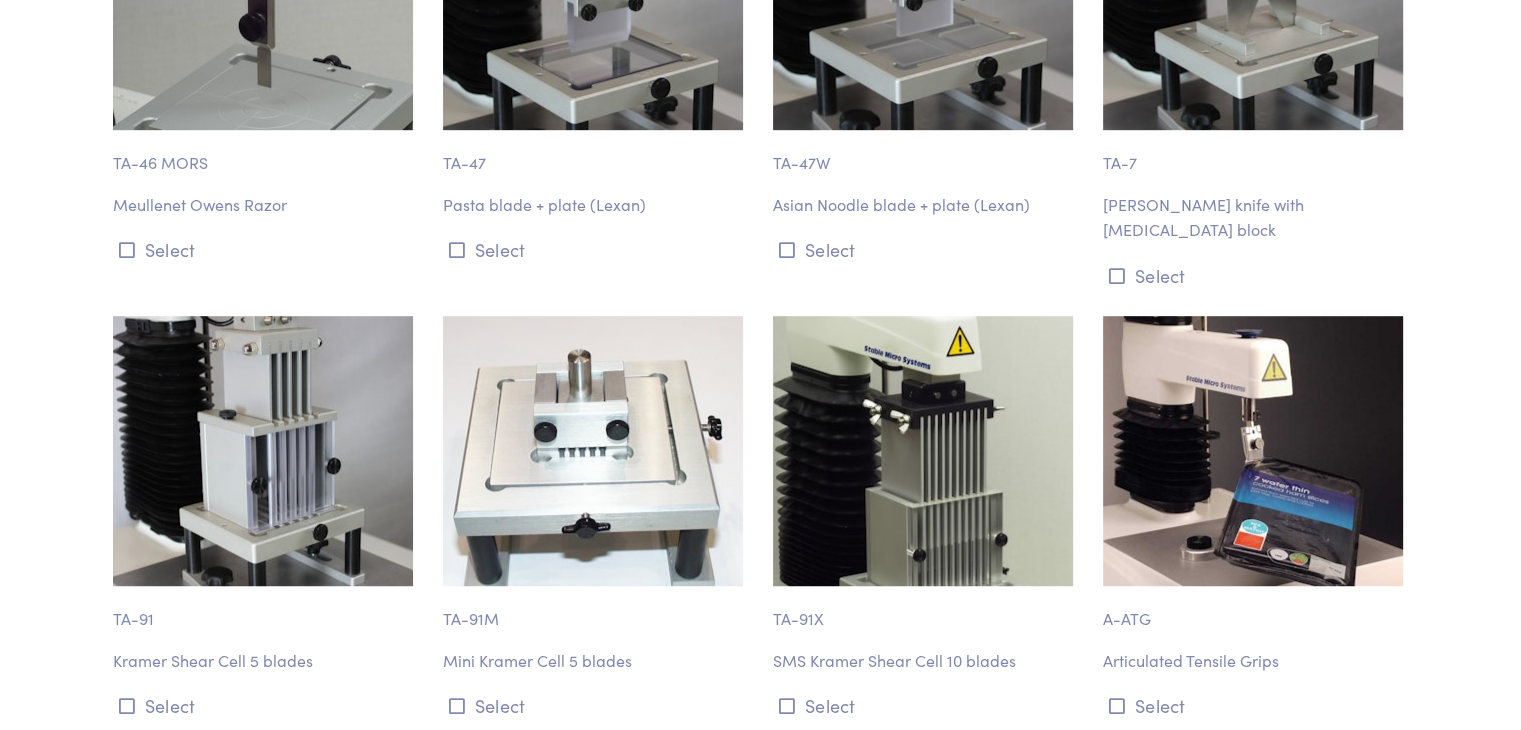 click on "Kramer Shear Cell 5 blades" at bounding box center [266, 661] 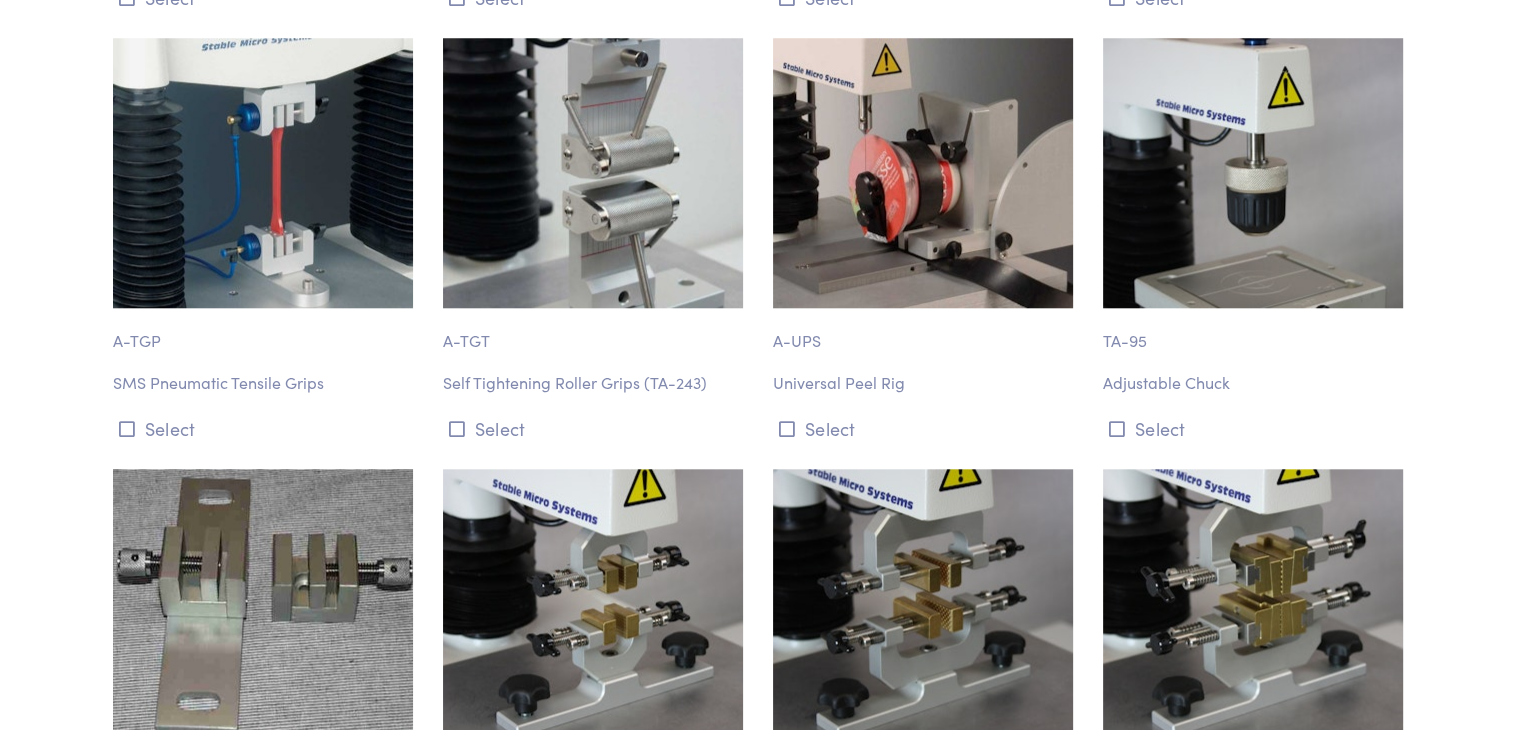 scroll, scrollTop: 9299, scrollLeft: 0, axis: vertical 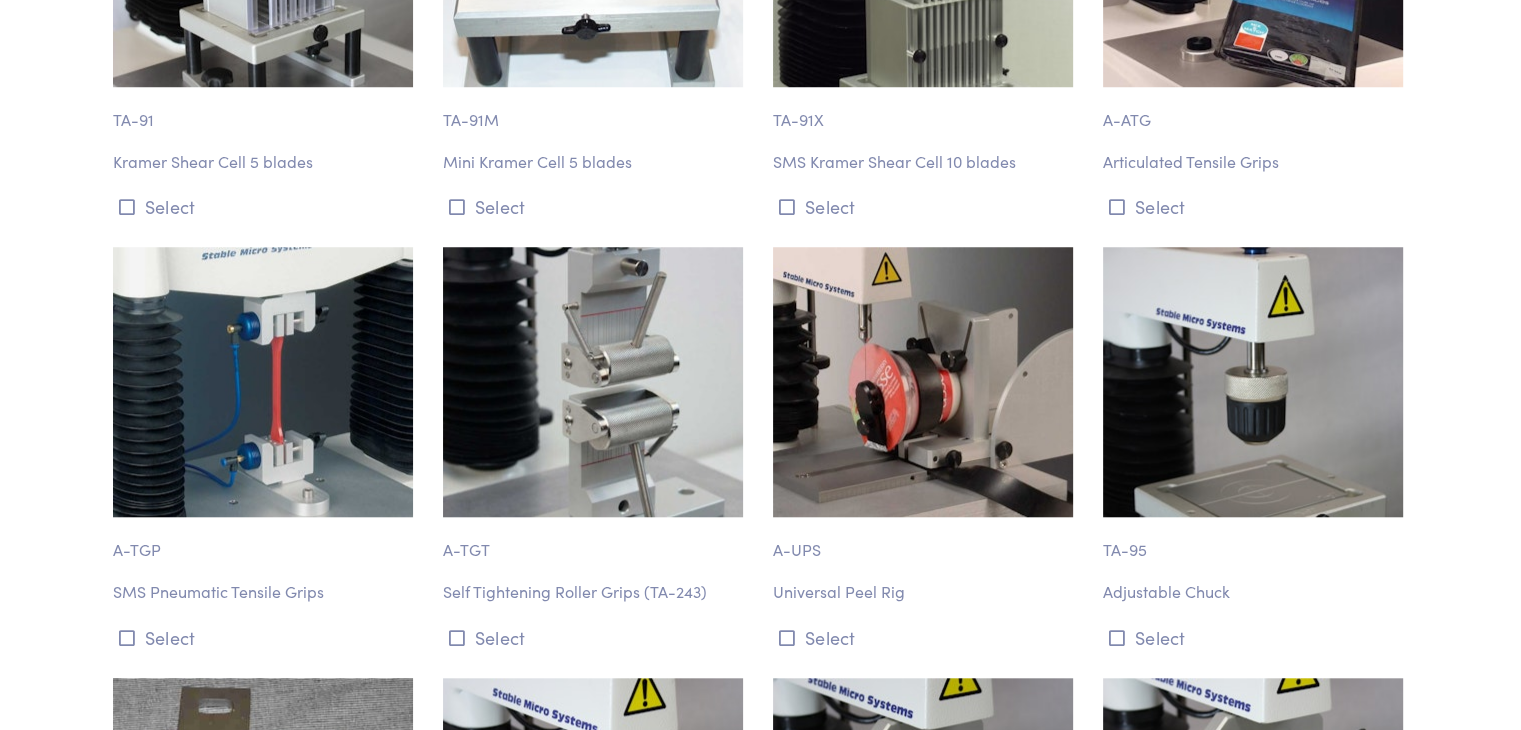click on "Self Tightening Roller Grips (TA-243)" at bounding box center [596, 592] 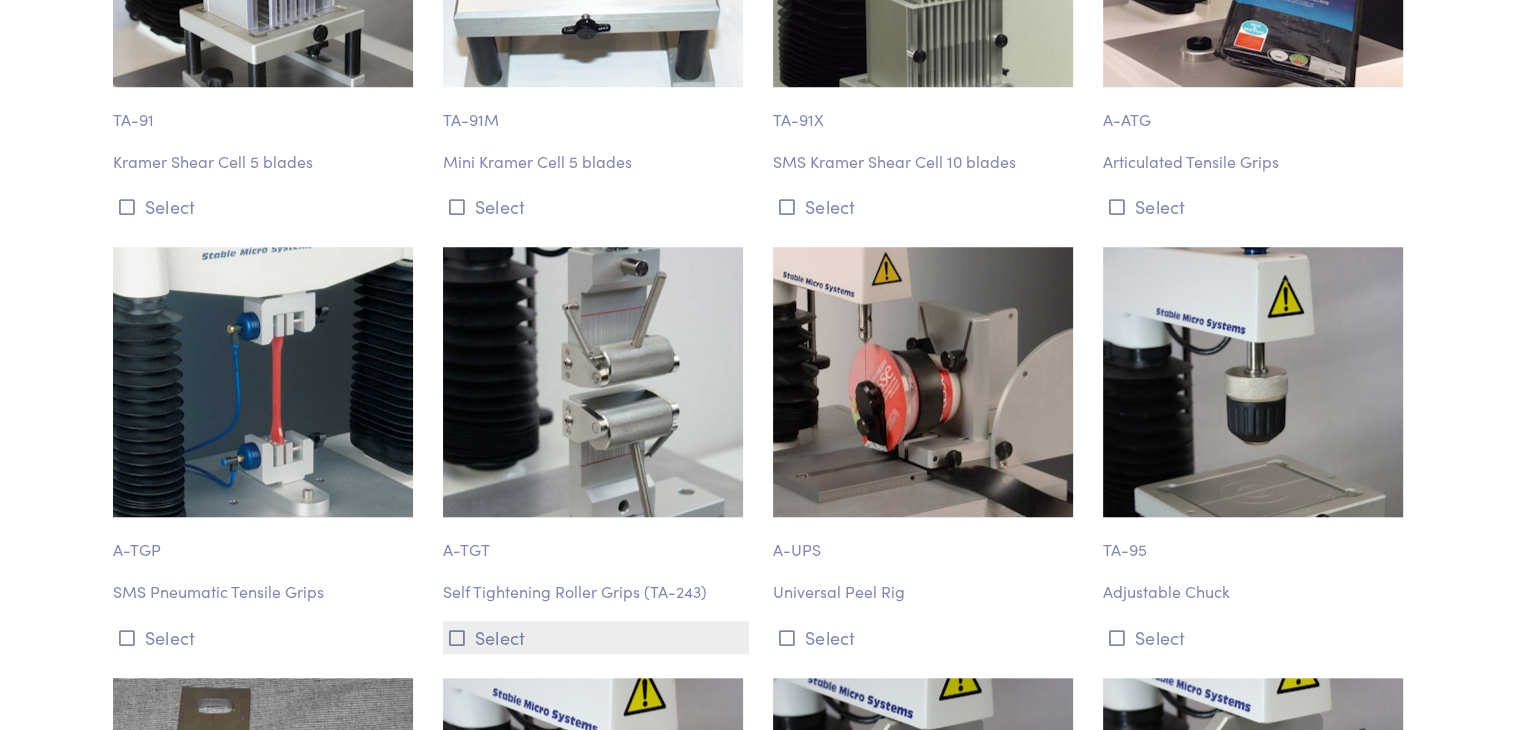 click at bounding box center (457, 638) 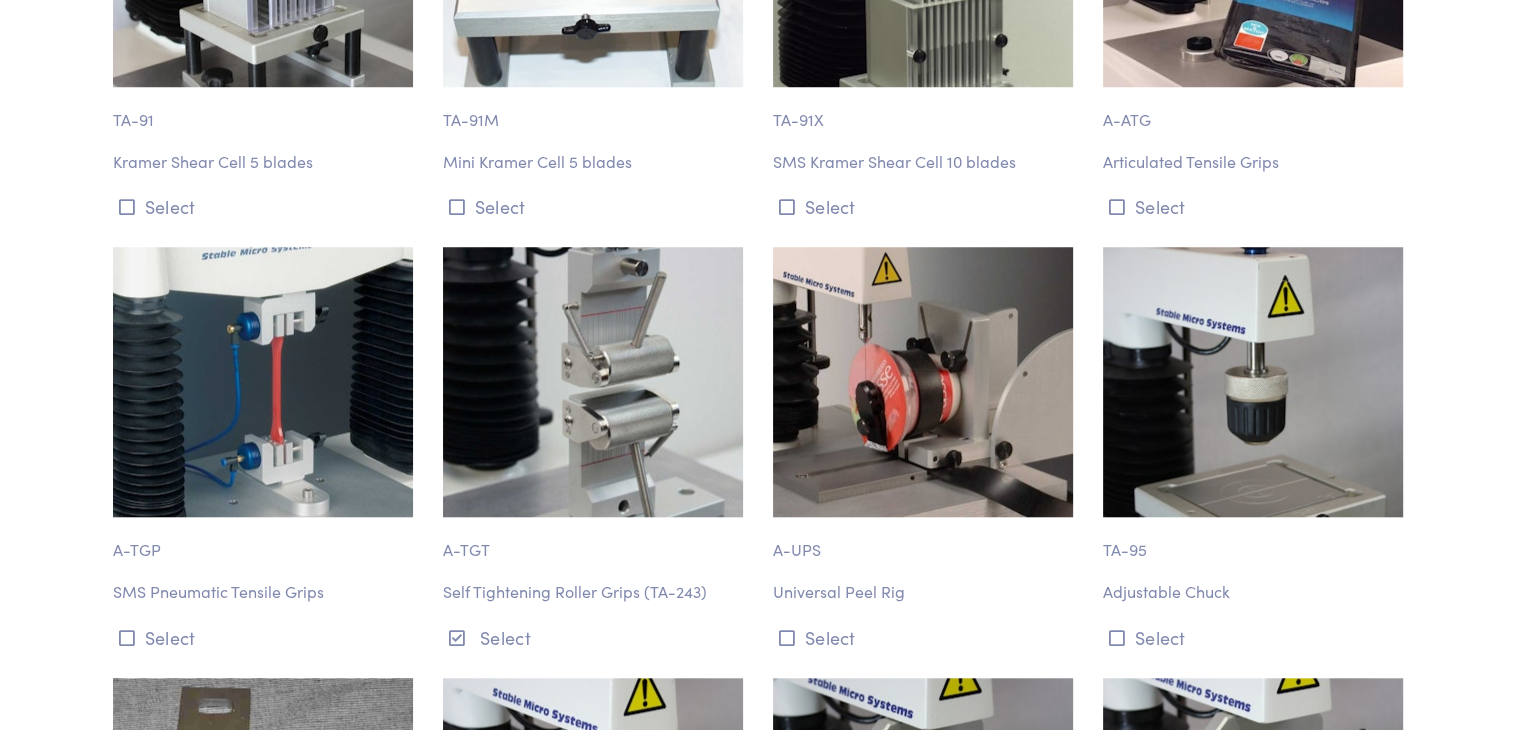 click on "Self Tightening Roller Grips (TA-243)" at bounding box center [596, 592] 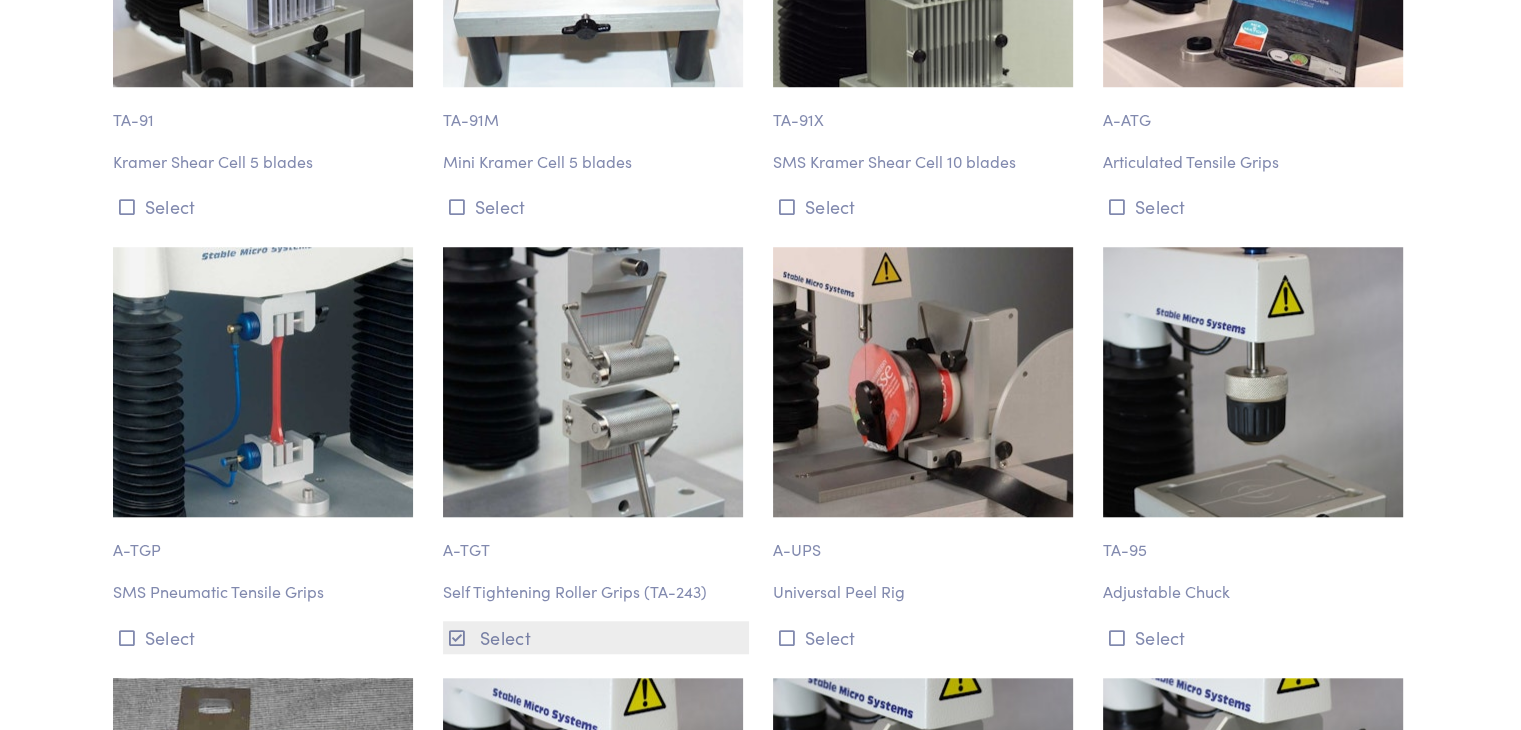 click at bounding box center [457, 638] 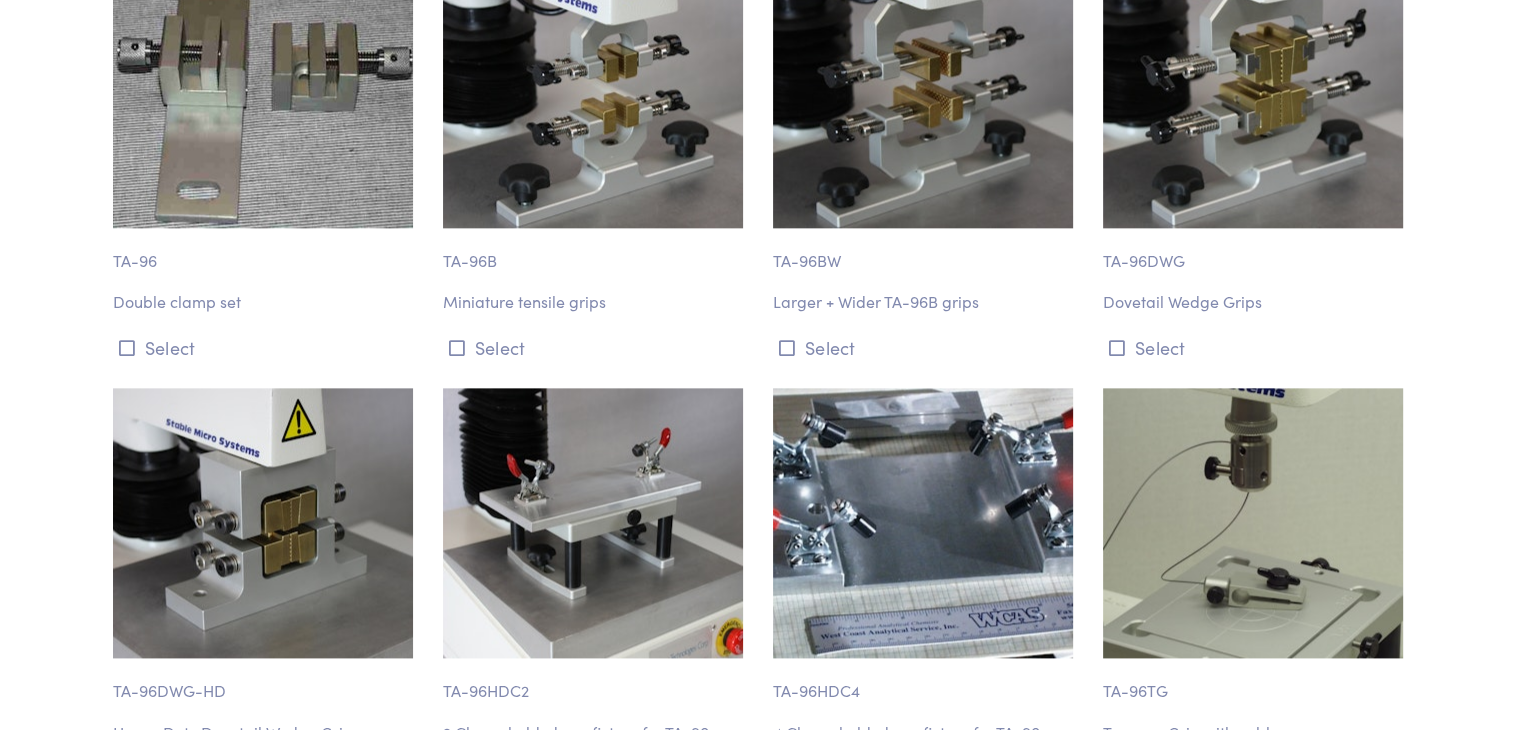 scroll, scrollTop: 10099, scrollLeft: 0, axis: vertical 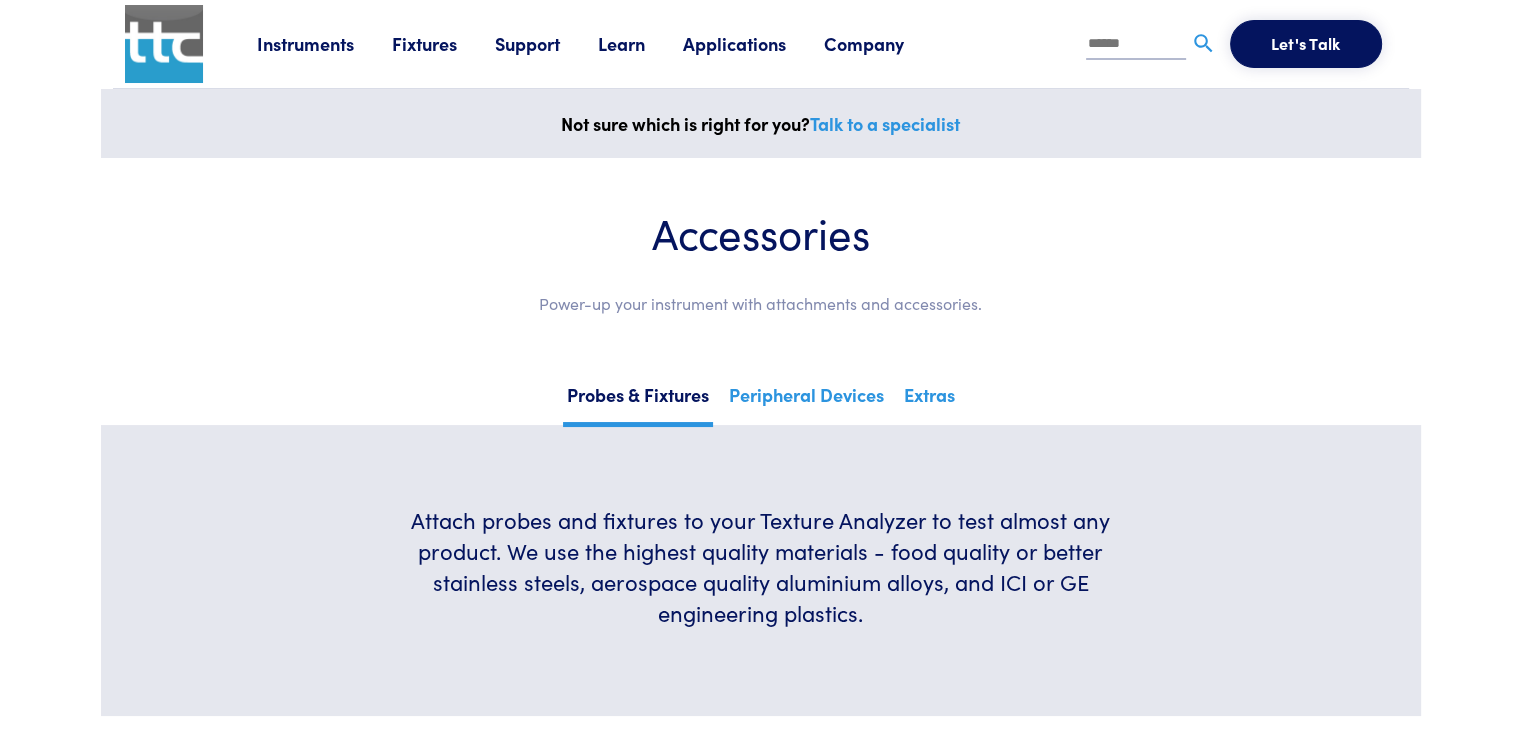 click on "Company" at bounding box center [883, 43] 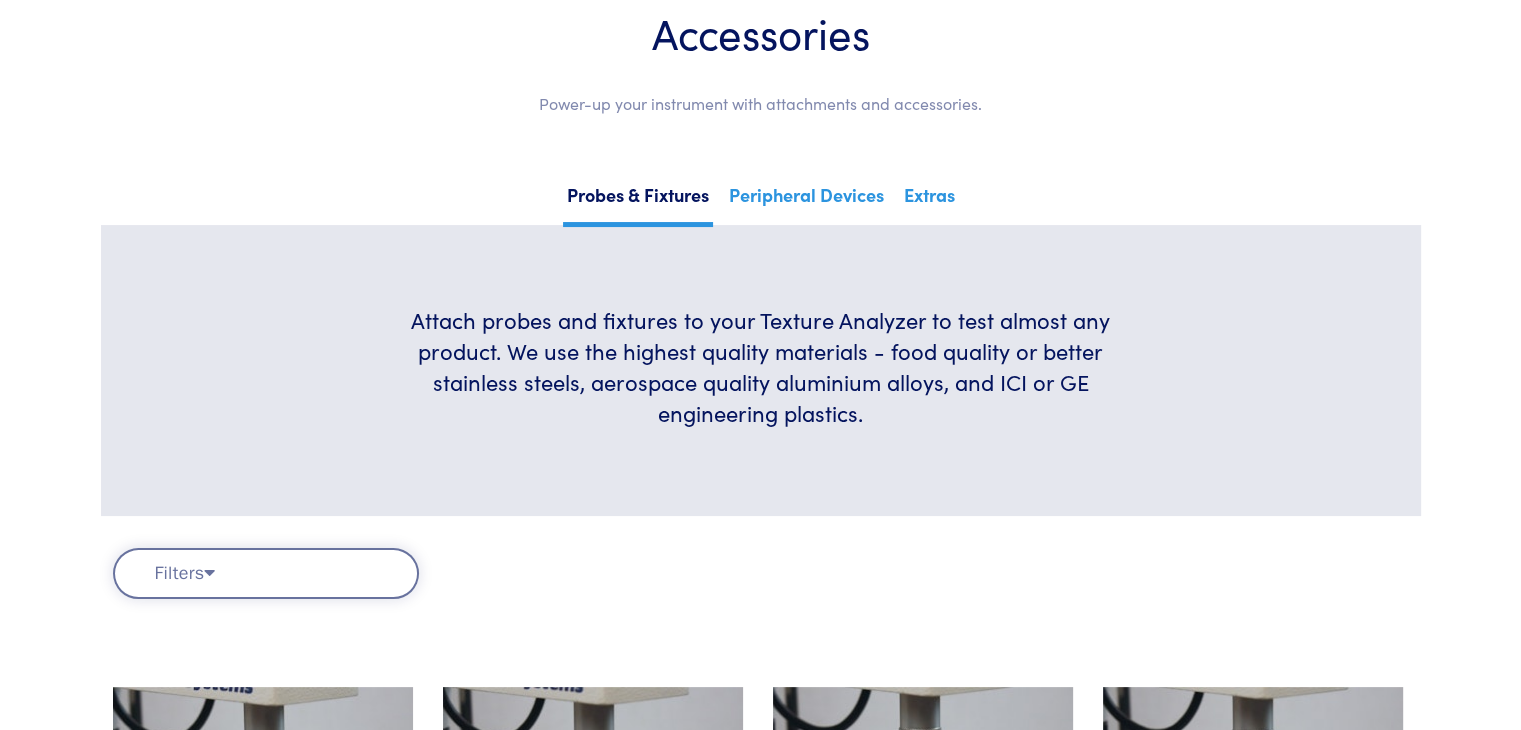 scroll, scrollTop: 0, scrollLeft: 0, axis: both 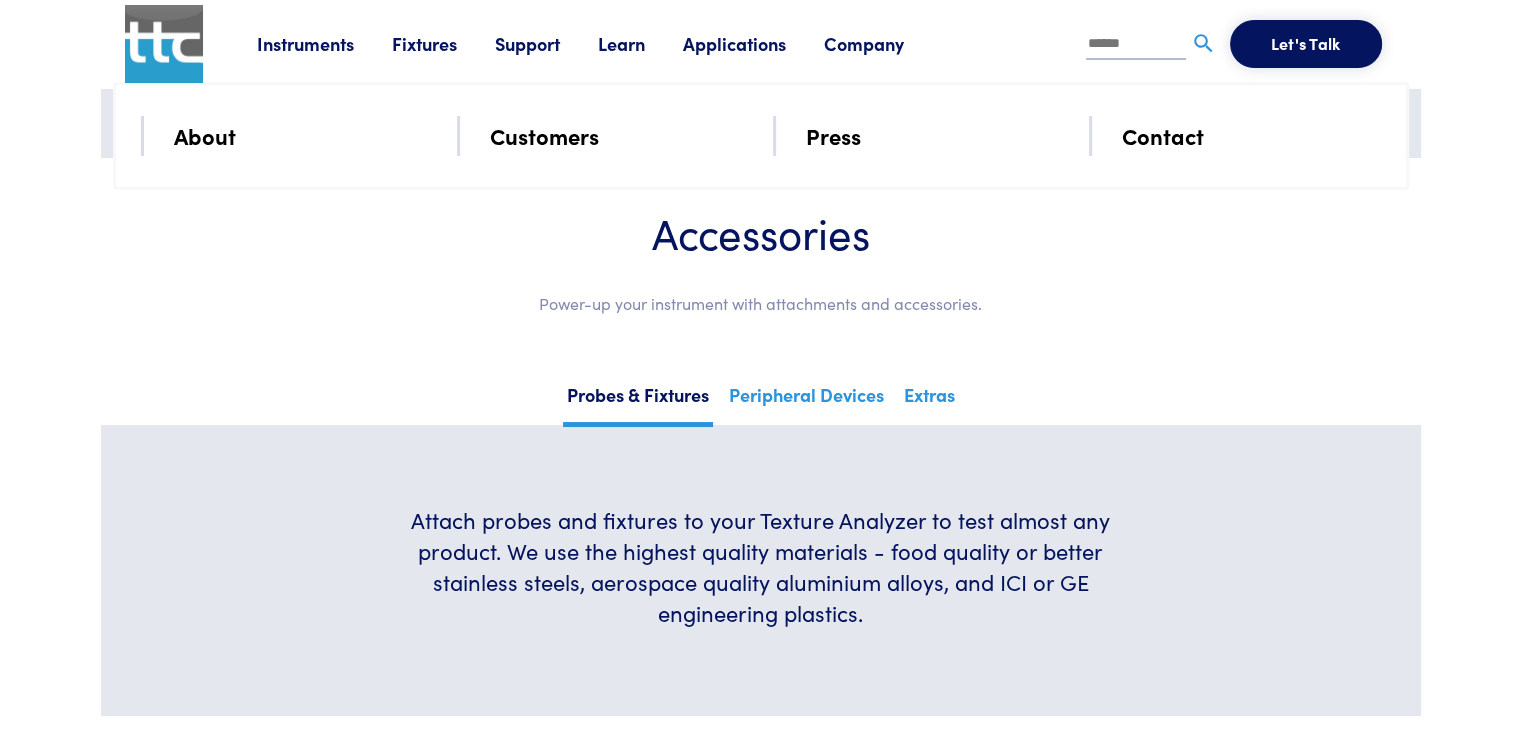 click on "Contact" at bounding box center (1163, 135) 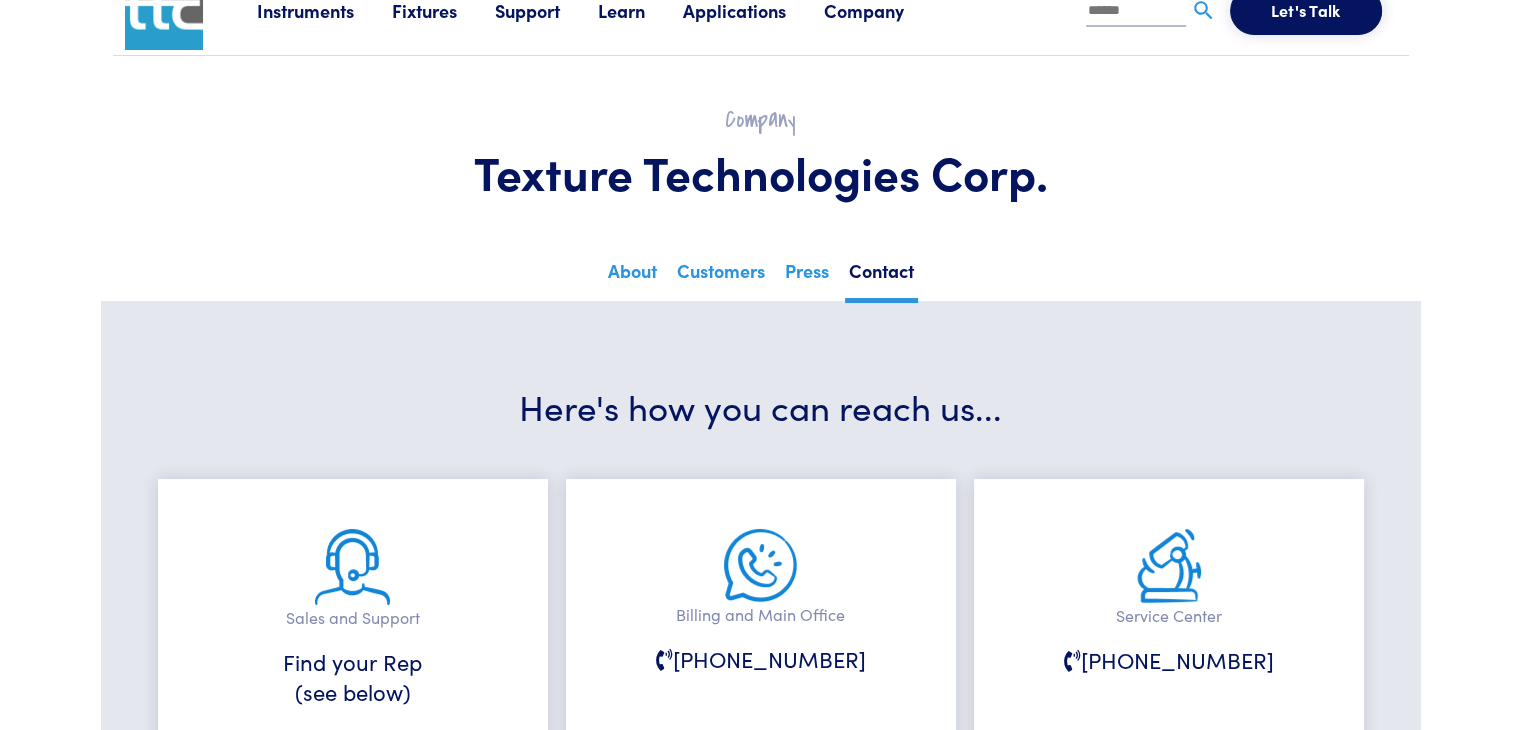 scroll, scrollTop: 0, scrollLeft: 0, axis: both 